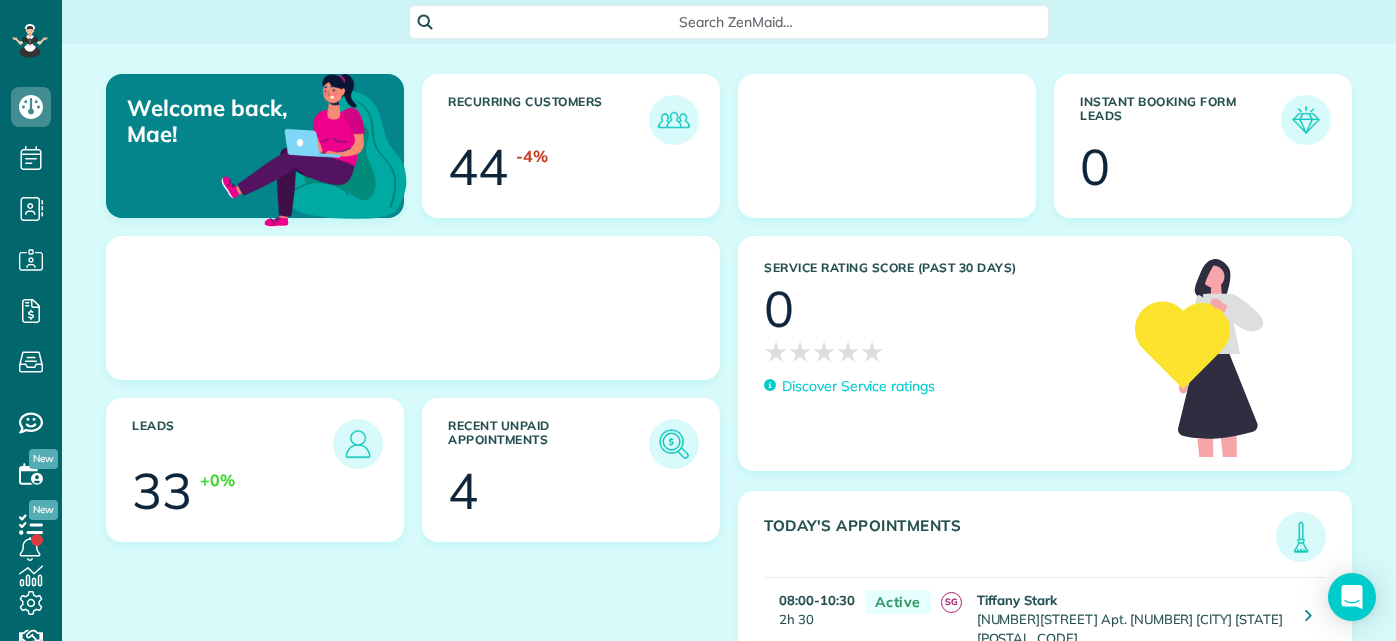 scroll, scrollTop: 0, scrollLeft: 0, axis: both 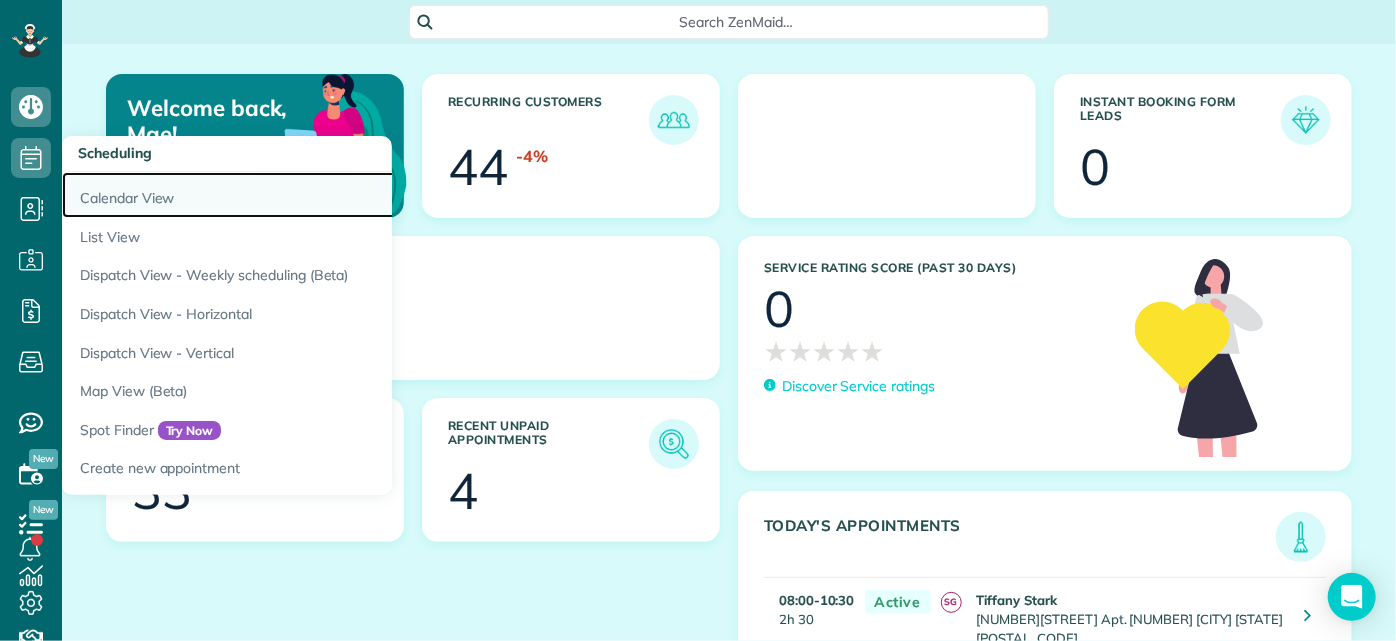 click on "Calendar View" at bounding box center (312, 195) 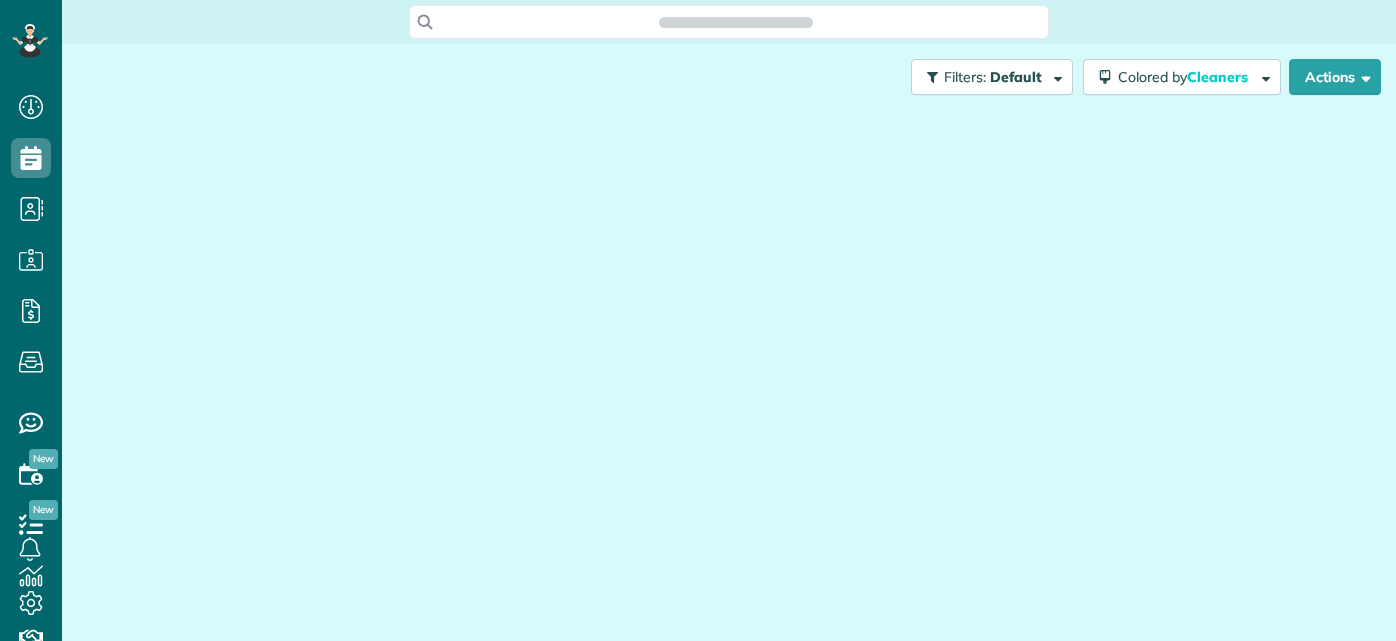scroll, scrollTop: 0, scrollLeft: 0, axis: both 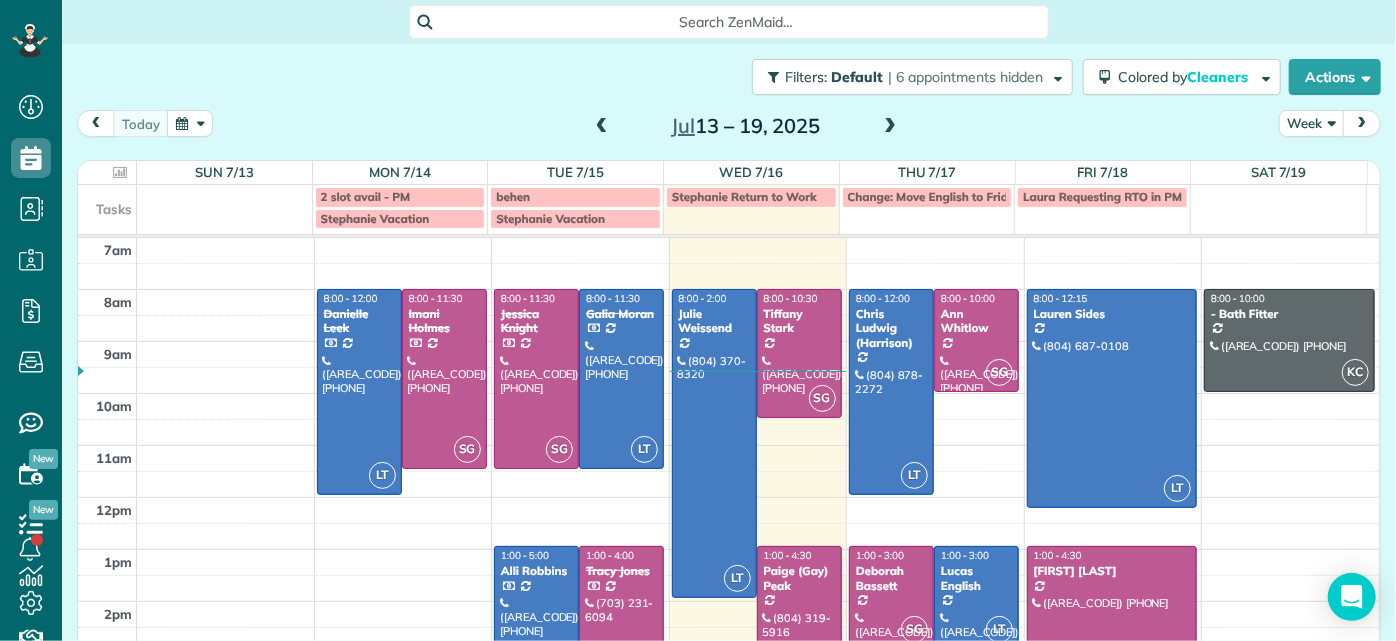 click at bounding box center (890, 127) 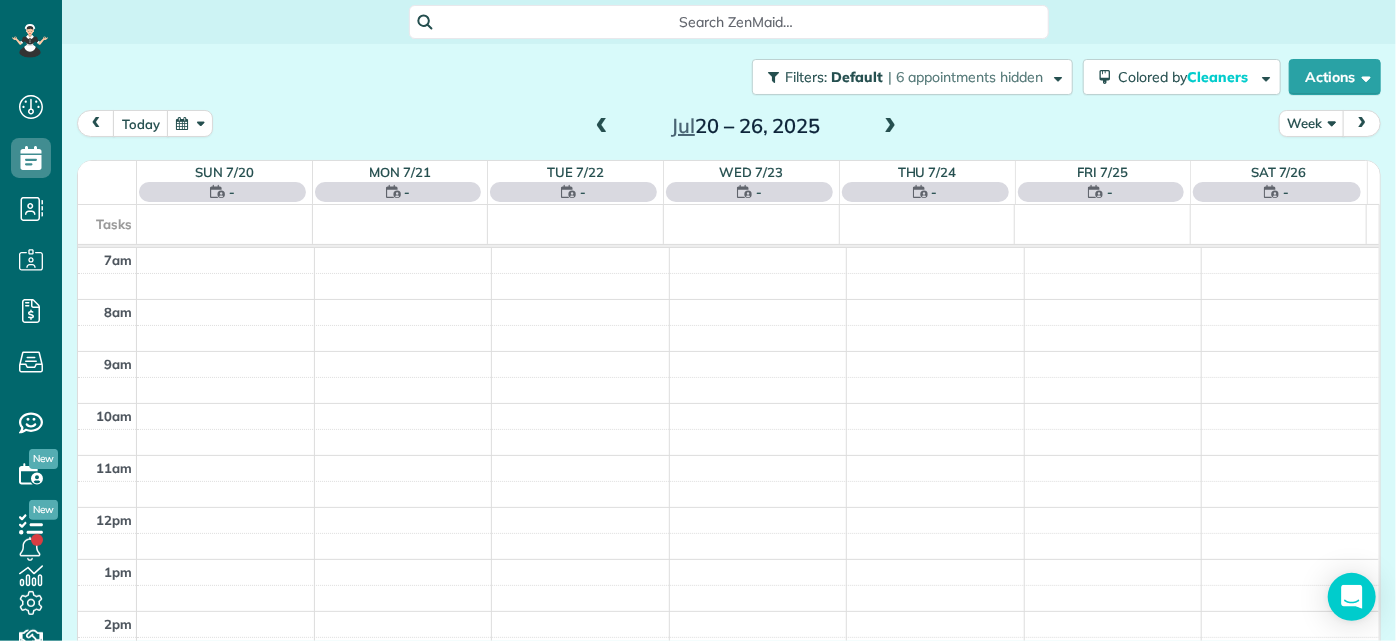 click at bounding box center [890, 127] 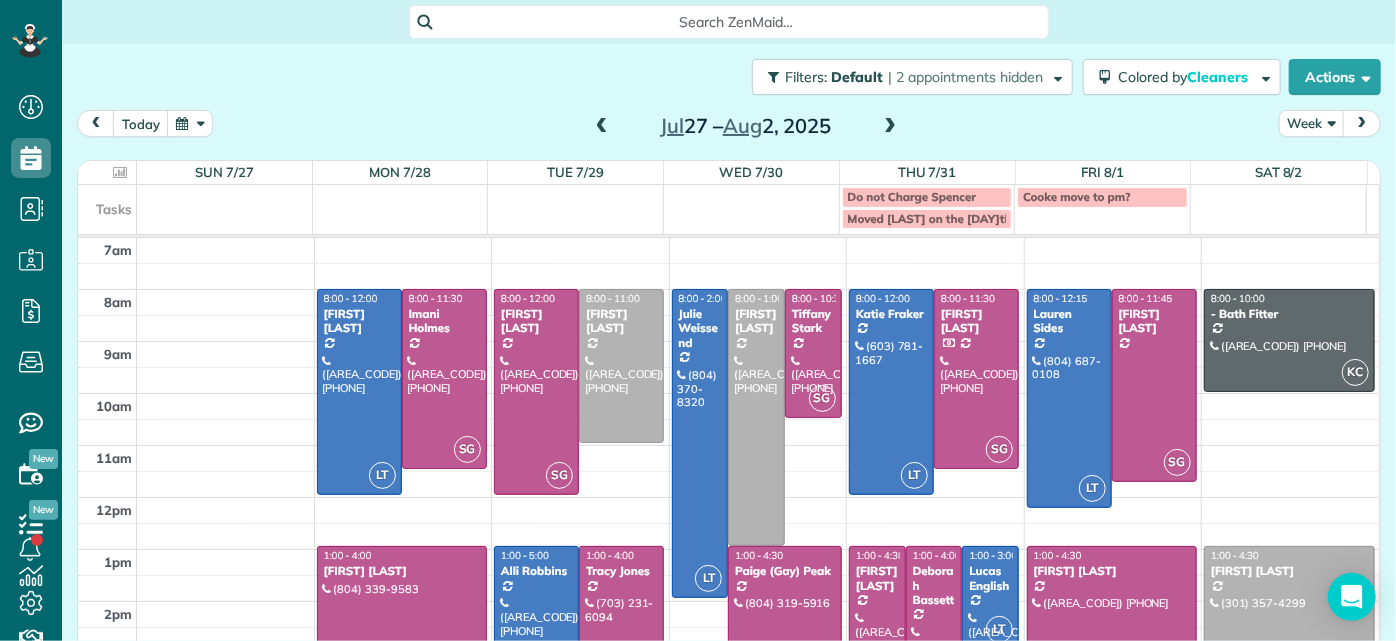 click at bounding box center [890, 127] 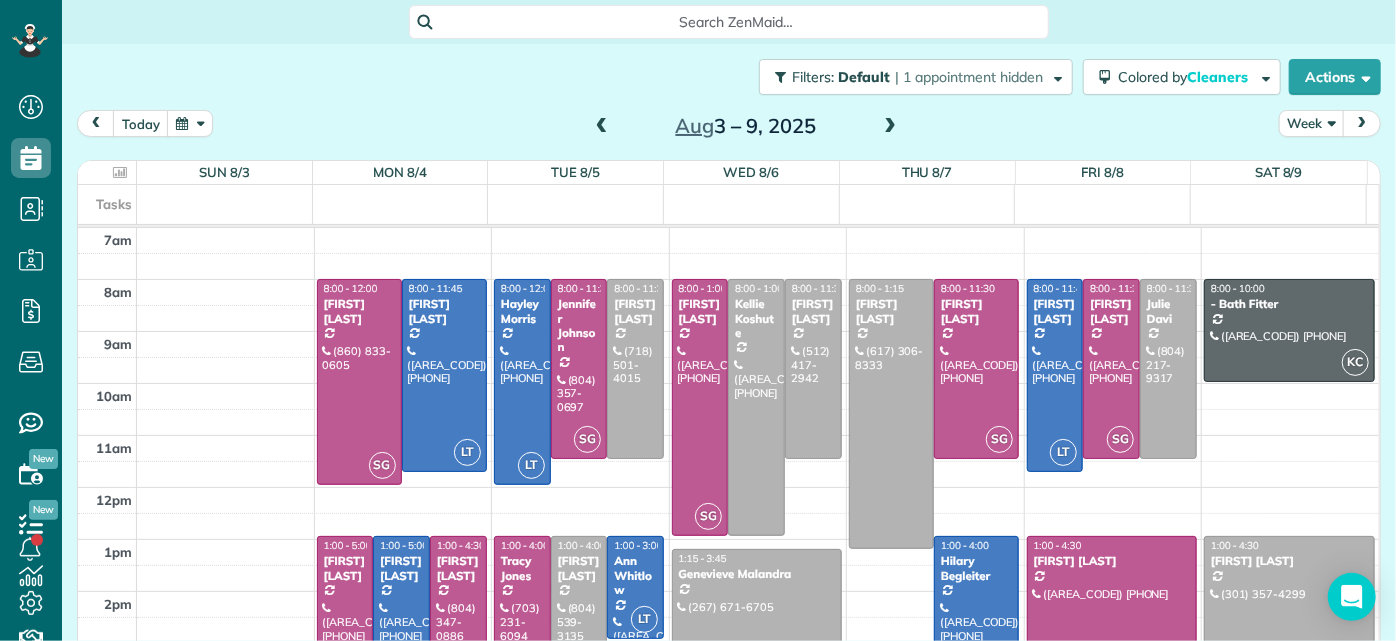 click at bounding box center [890, 127] 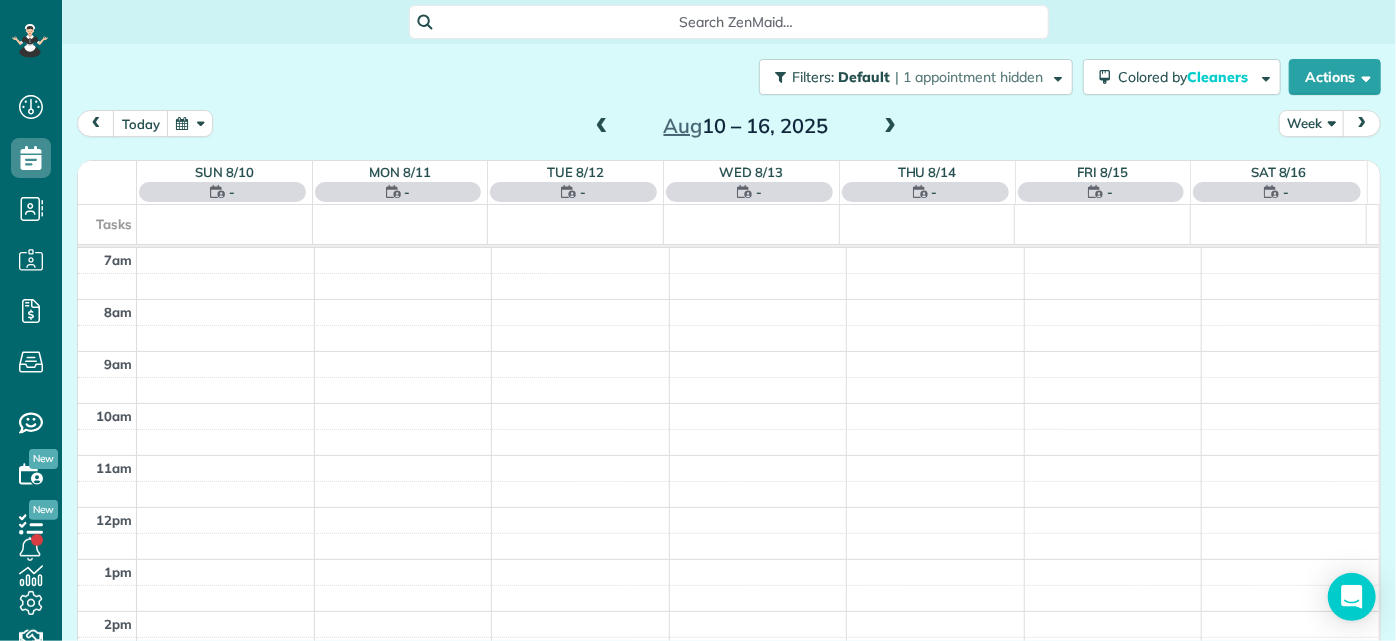 click at bounding box center [890, 127] 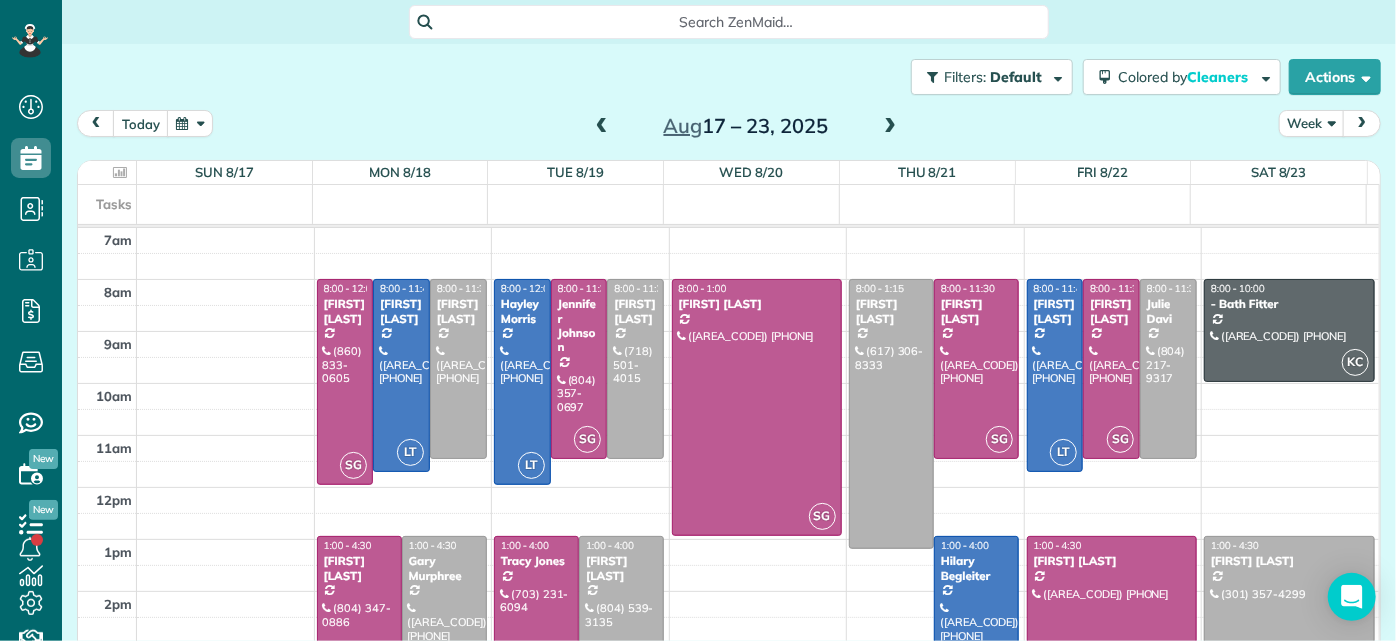 click at bounding box center [890, 127] 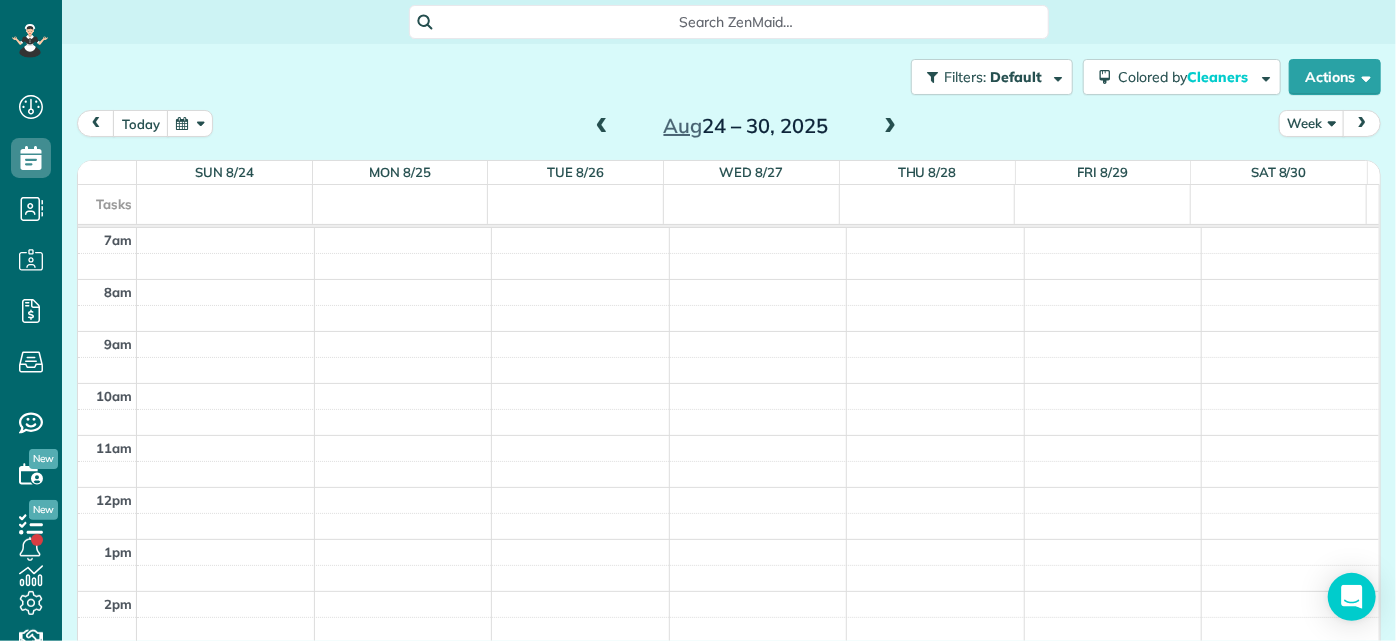 click at bounding box center [890, 127] 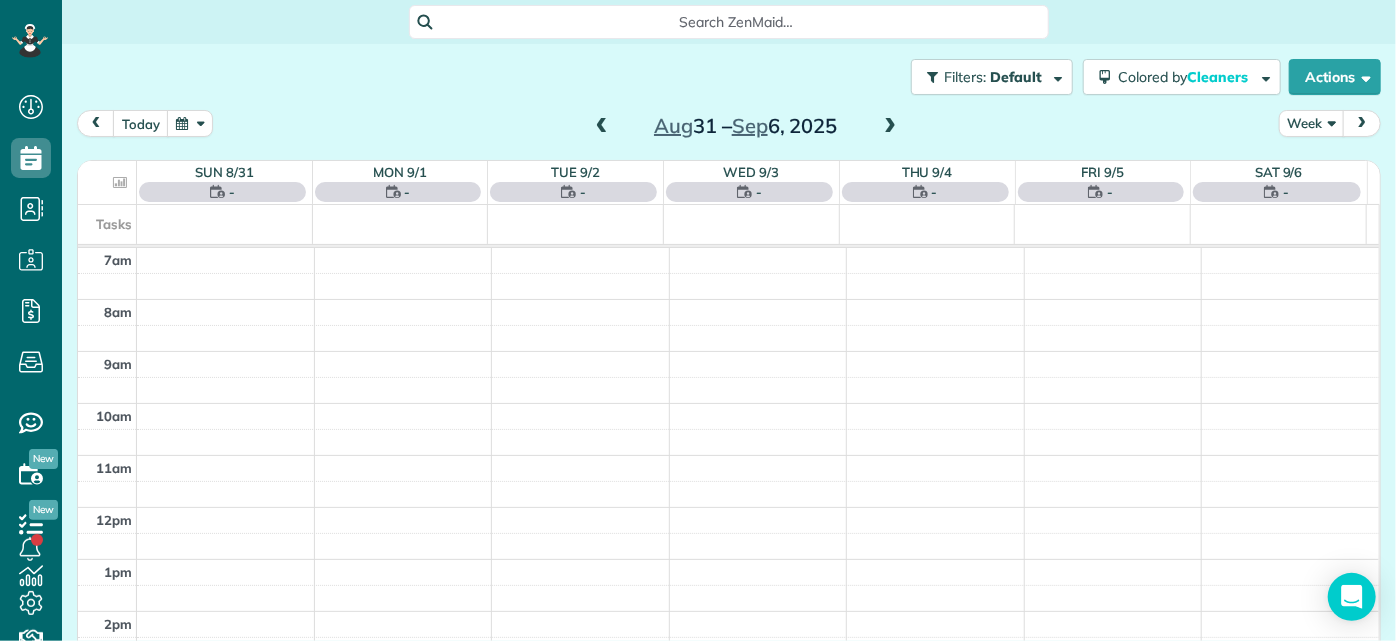 click at bounding box center (890, 127) 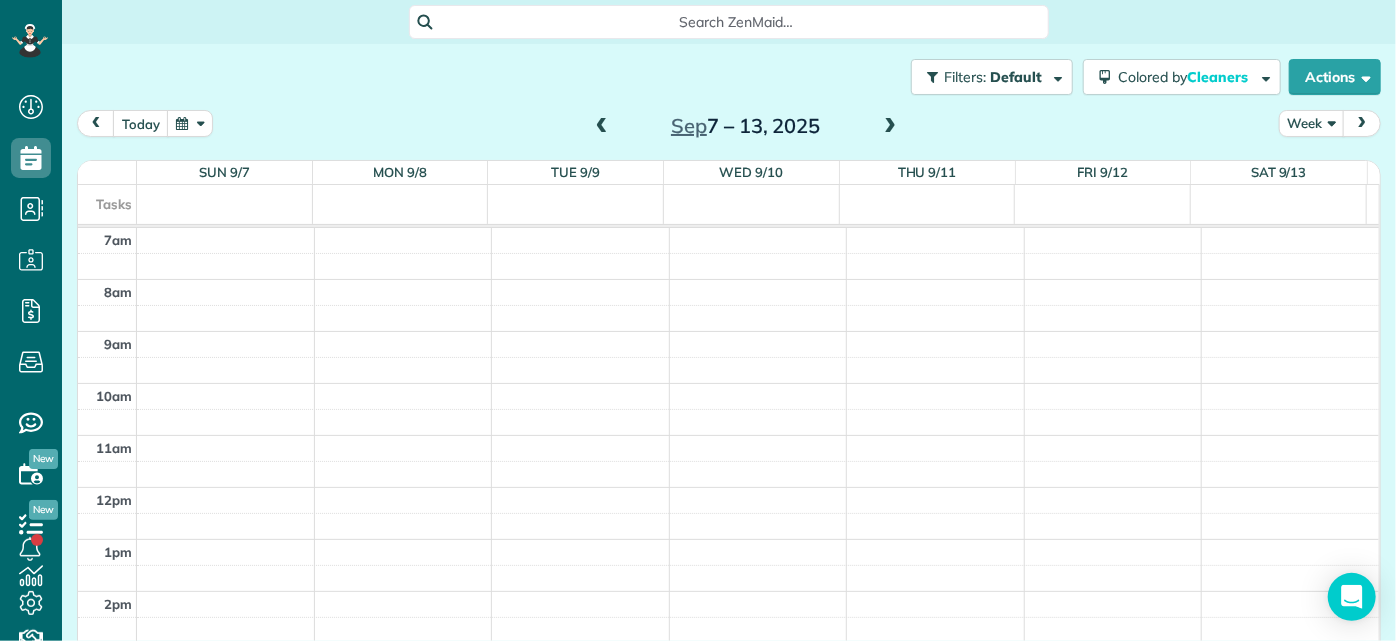 click at bounding box center (890, 127) 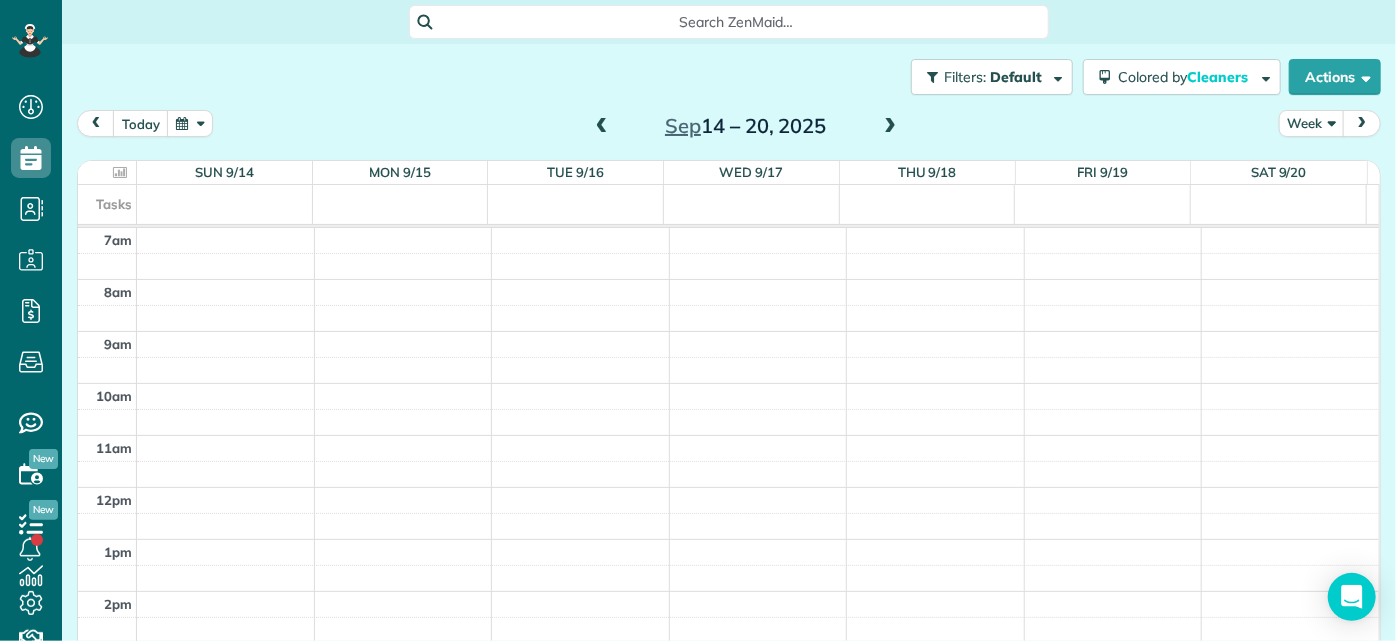 click at bounding box center (890, 127) 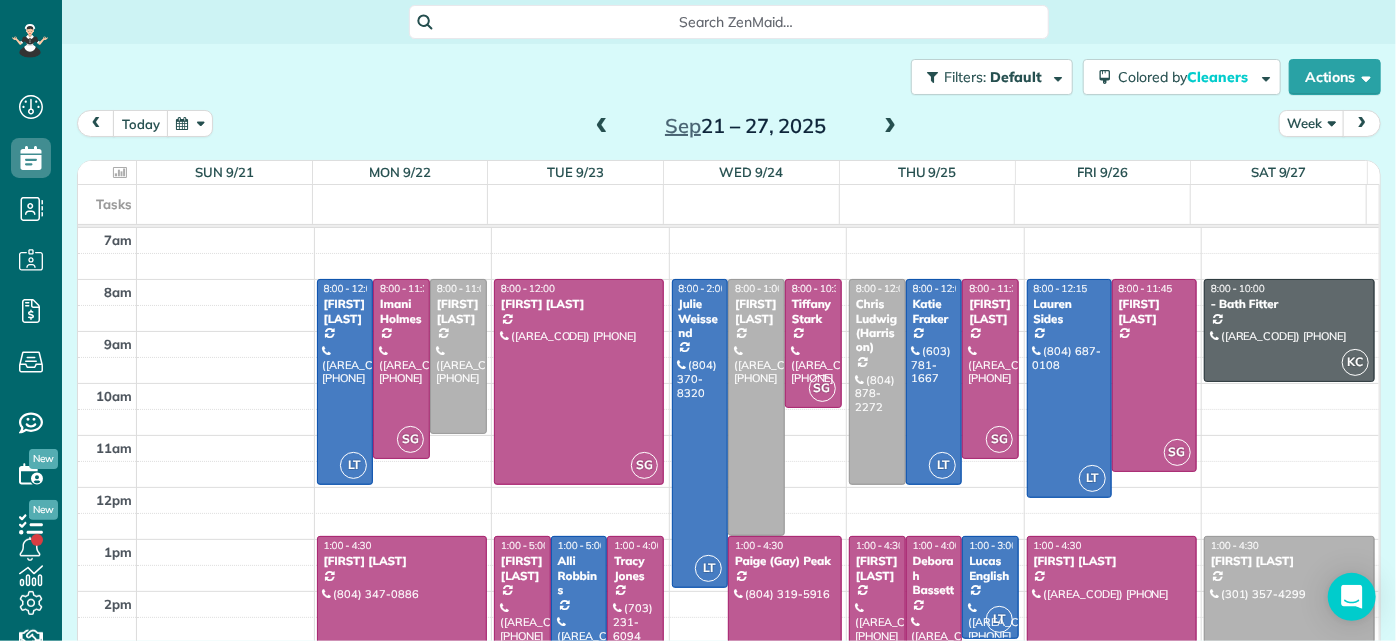click on "Filters:   Default
|  1 appointment hidden
Colored by  Cleaners
Color by Cleaner
Color by Team
Color by Status
Color by Recurrence
Color by Paid/Unpaid
Filters  Default
Schedule Changes
Actions
Create Appointment
Create Task
Clock In/Out
Send Work Orders
Print Route Sheets
Today's Emails/Texts
View Metrics" at bounding box center [729, 77] 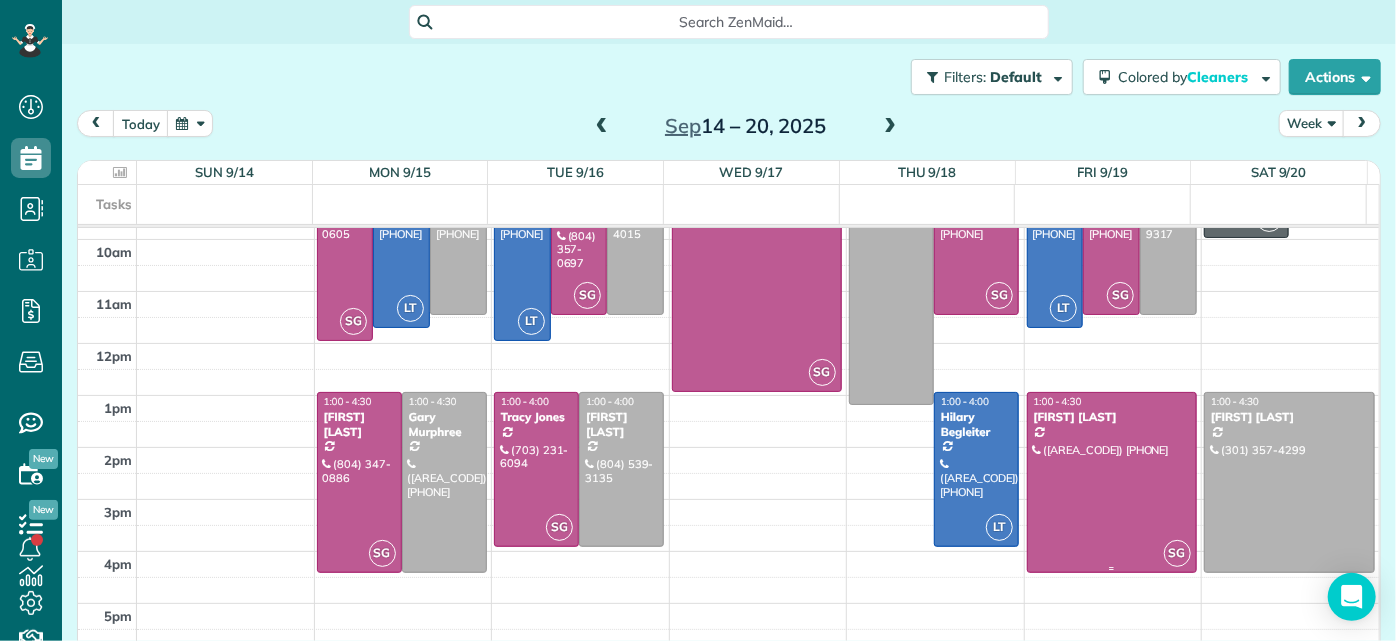 scroll, scrollTop: 0, scrollLeft: 0, axis: both 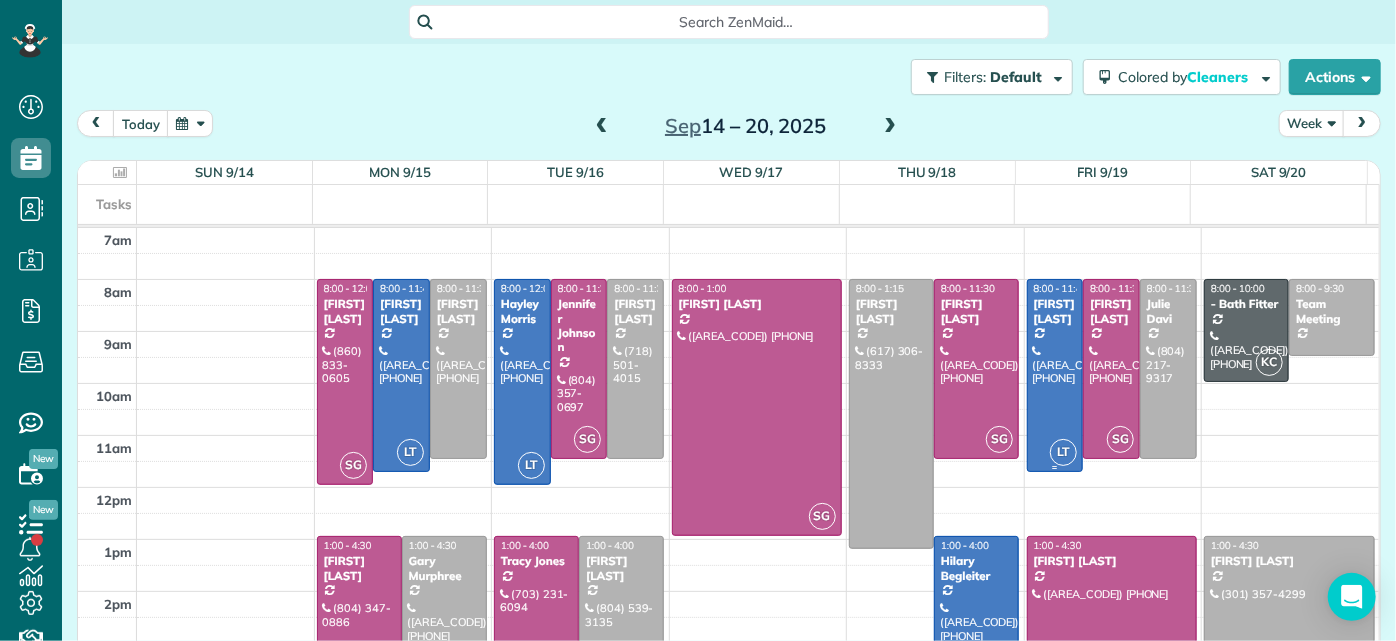 click at bounding box center (1055, 375) 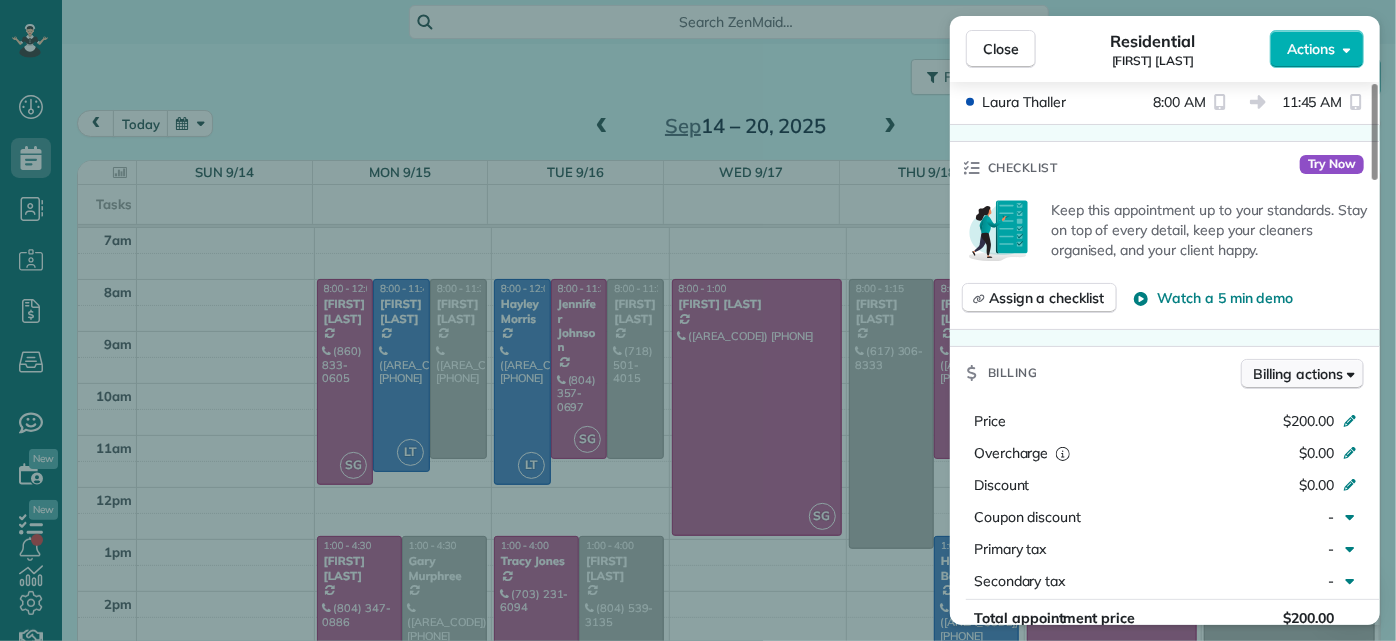 scroll, scrollTop: 363, scrollLeft: 0, axis: vertical 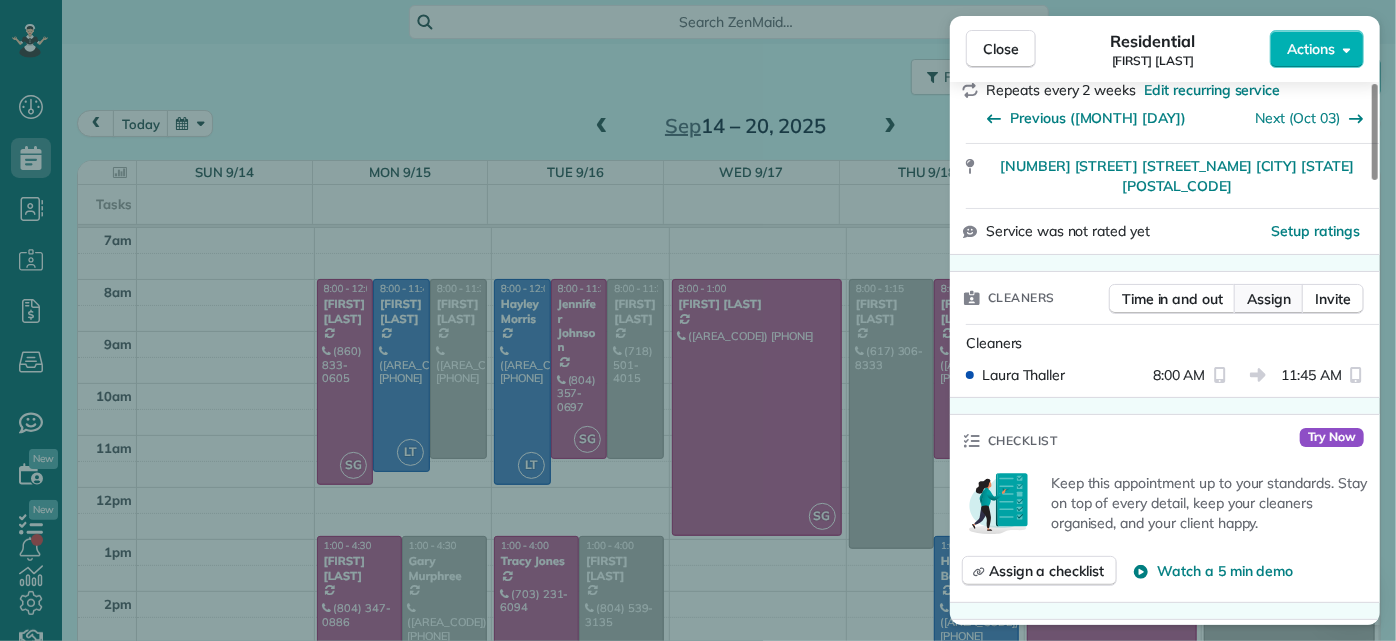 click on "Assign" at bounding box center (1269, 299) 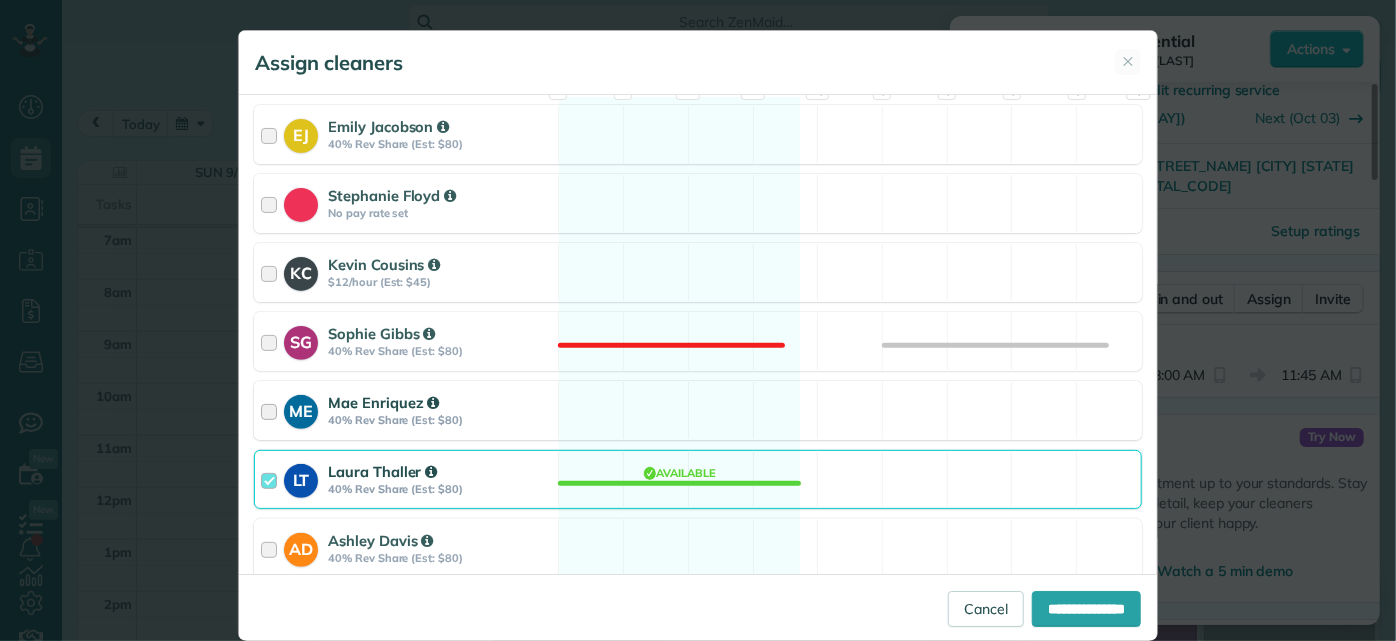 scroll, scrollTop: 363, scrollLeft: 0, axis: vertical 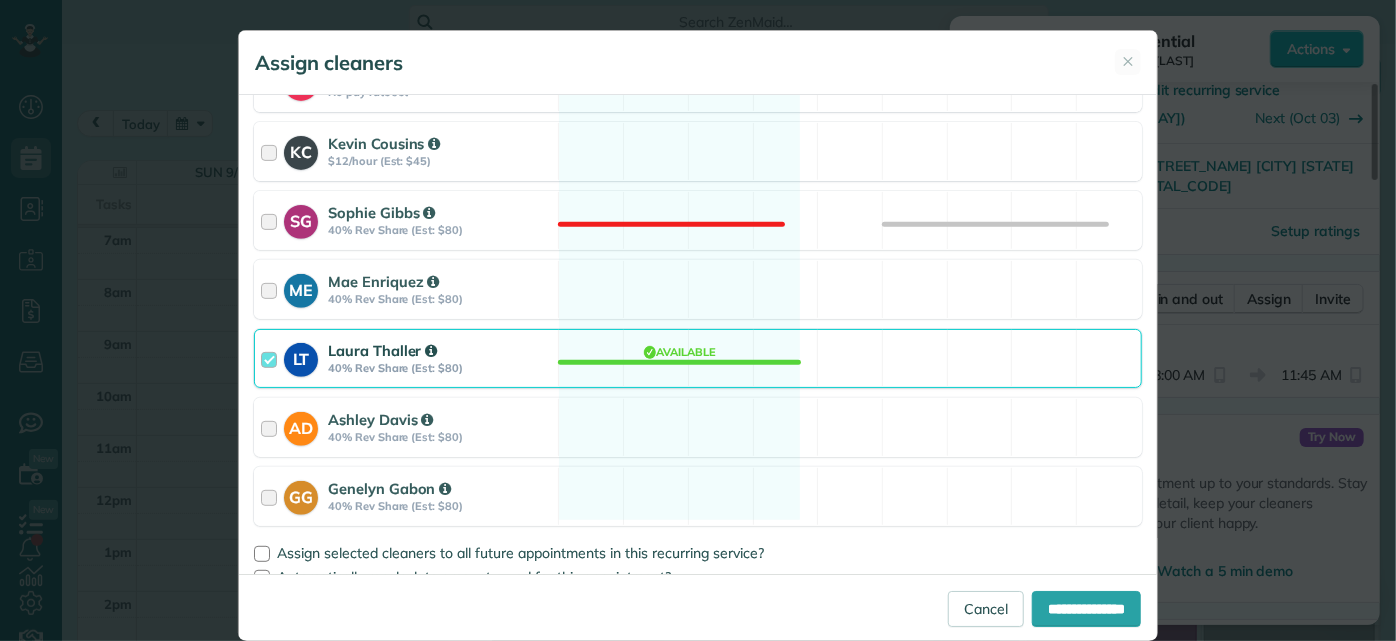 click on "LT
[FIRST] [LAST]
40% Rev Share (Est: $[NUMBER])
Available" at bounding box center (698, 358) 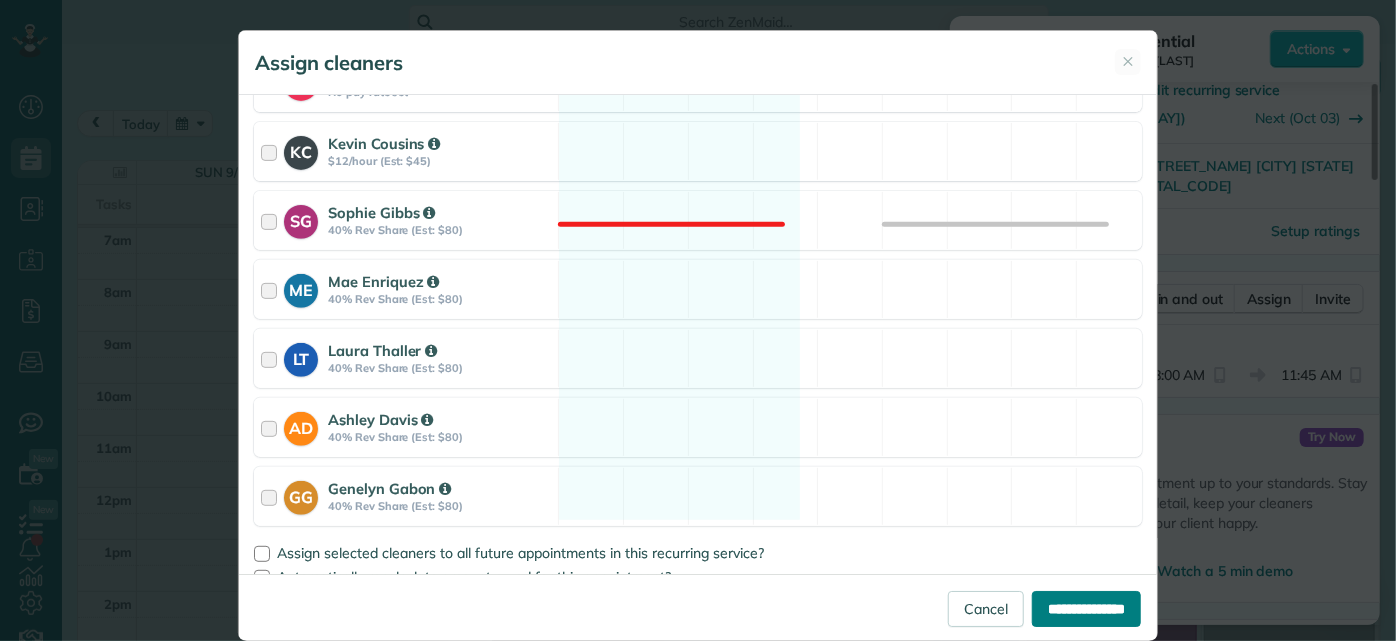 click on "**********" at bounding box center (1086, 609) 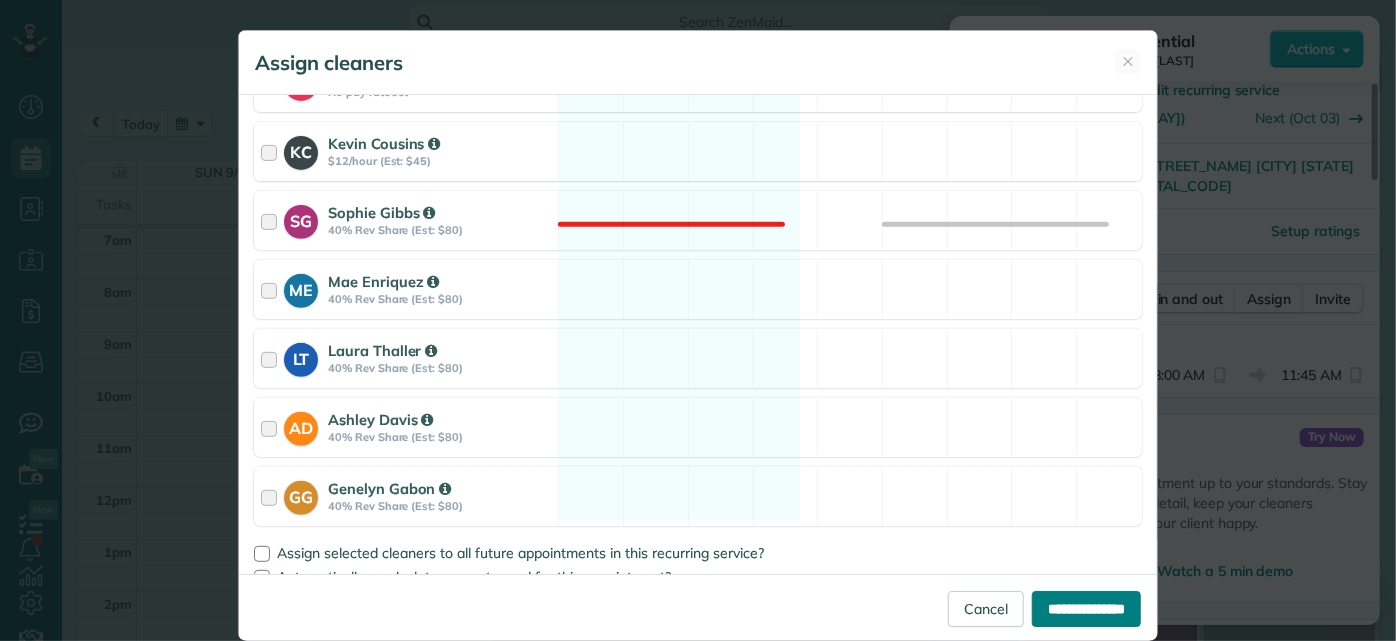 type on "**********" 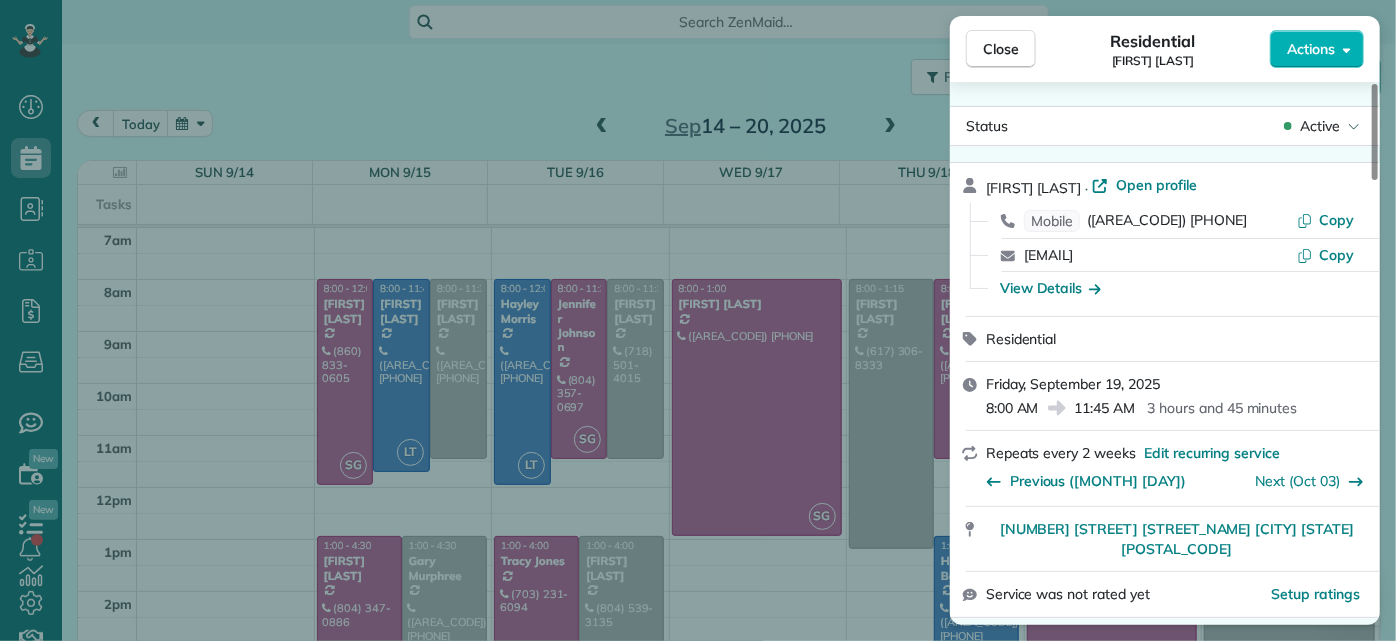 click on "Close Residential [FIRST] [LAST] Actions Status Active [FIRST] [LAST] · Open profile Mobile ([AREA_CODE]) [PHONE] Copy [EMAIL] Copy View Details Residential [DAY_OF_WEEK], [MONTH] [DAY], [YEAR] [TIME] [AMPM] [TIME] [AMPM] [NUMBER] hours and [NUMBER] minutes Repeats every [NUMBER] weeks Edit recurring service Previous ([MONTH] [DAY]) Next ([MONTH] [DAY]) [NUMBER] [STREET] [STREET_NAME] [CITY] [STATE] [POSTAL_CODE] Service was not rated yet Setup ratings Cleaners Time in and out Assign Invite Cleaners No cleaners assigned yet Checklist Try Now Keep this appointment up to your standards. Stay on top of every detail, keep your cleaners organised, and your client happy. Assign a checklist Watch a 5 min demo Billing Billing actions Price $[NUMBER] Overcharge $[NUMBER] Discount $[NUMBER] Coupon discount - Primary tax - Secondary tax - Total appointment price $[NUMBER] Tips collected New feature! $[NUMBER] Unpaid Mark as paid Total including tip $[NUMBER] Get paid online in no-time! Send an invoice and reward your cleaners with tips Charge customer credit card Appointment custom fields Man Hours [NUMBER]" at bounding box center [698, 320] 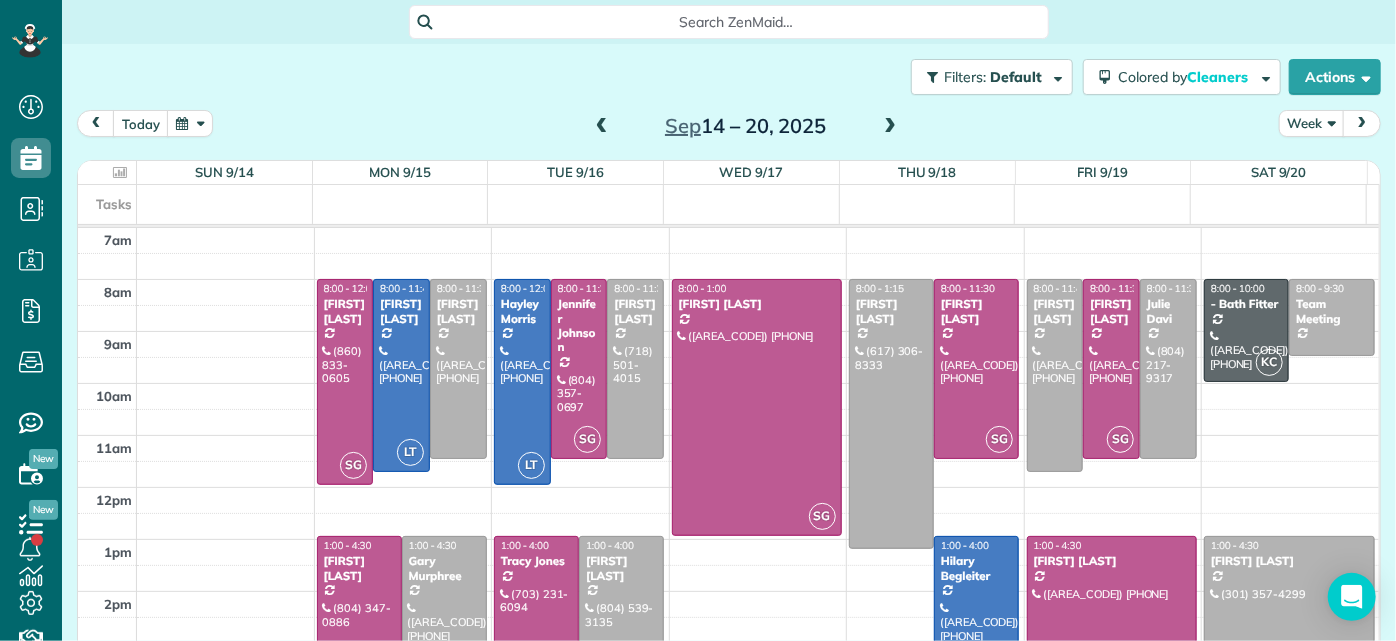 click at bounding box center (602, 127) 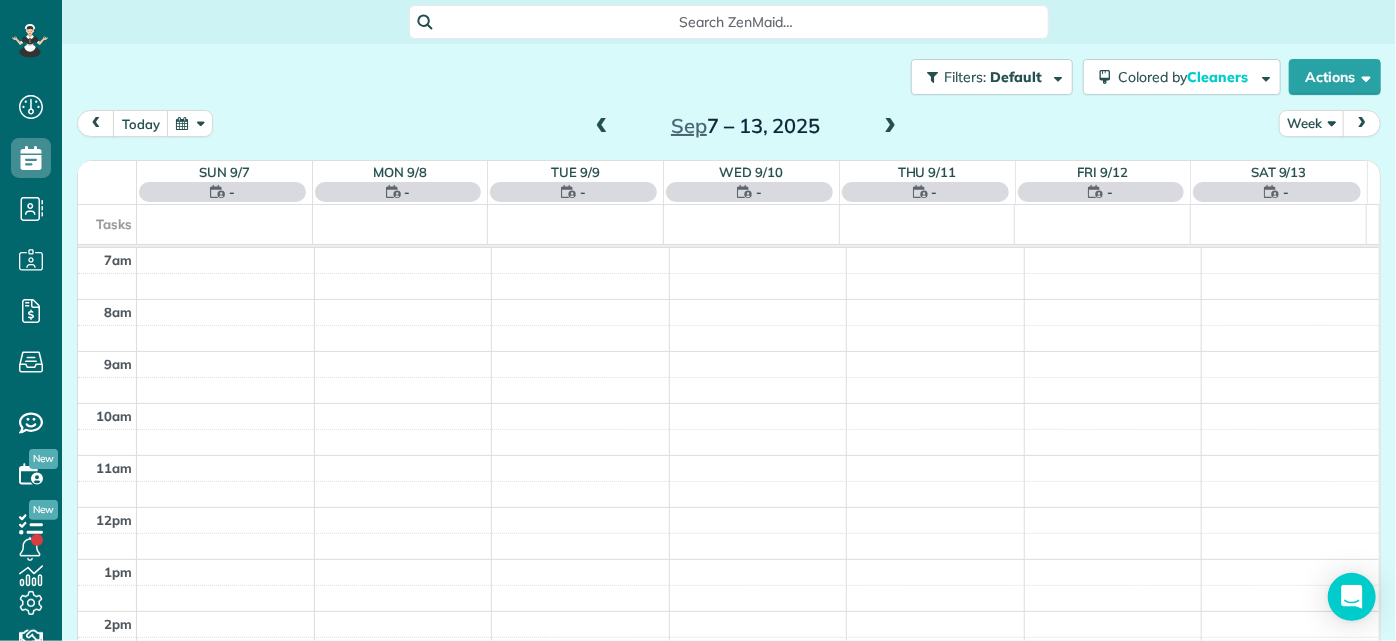 click at bounding box center [602, 127] 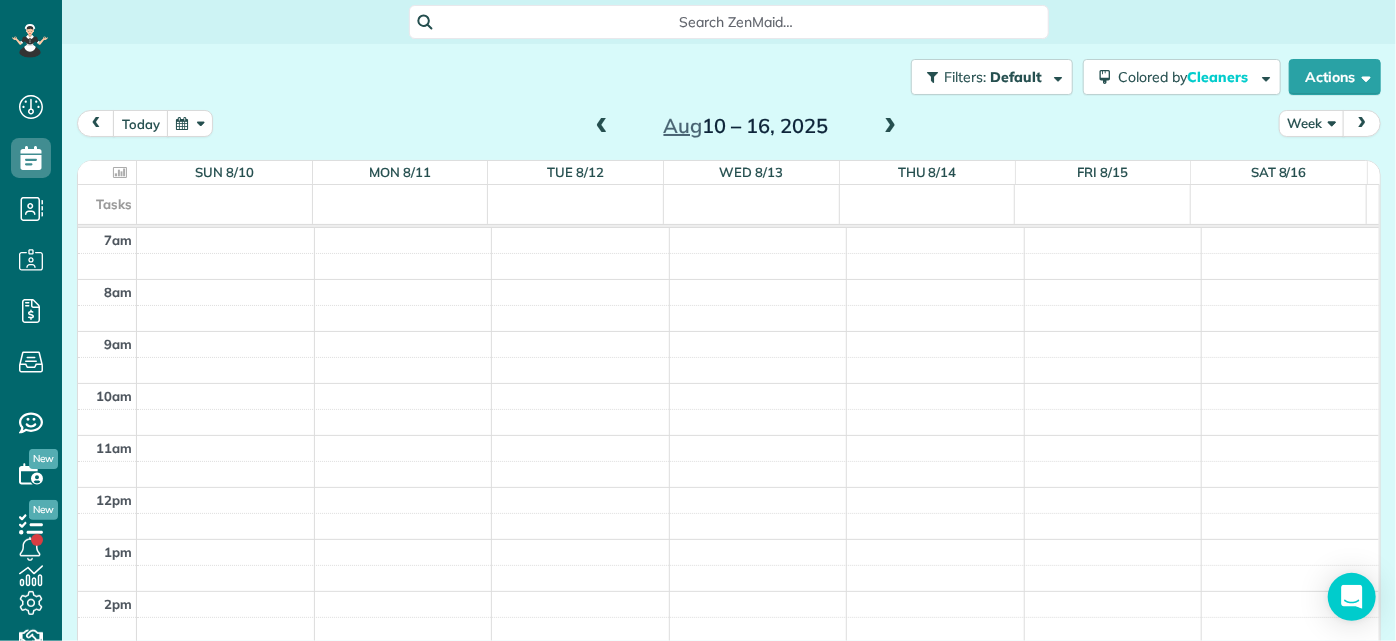 click at bounding box center (602, 127) 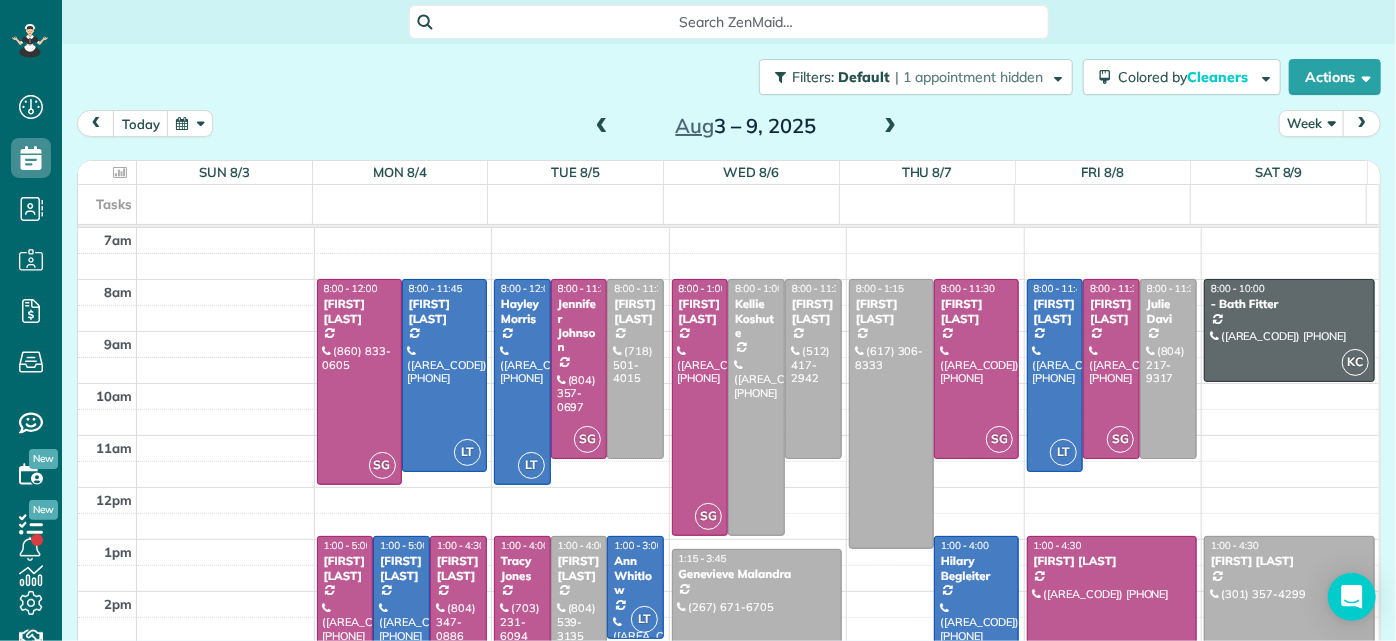 click at bounding box center [602, 127] 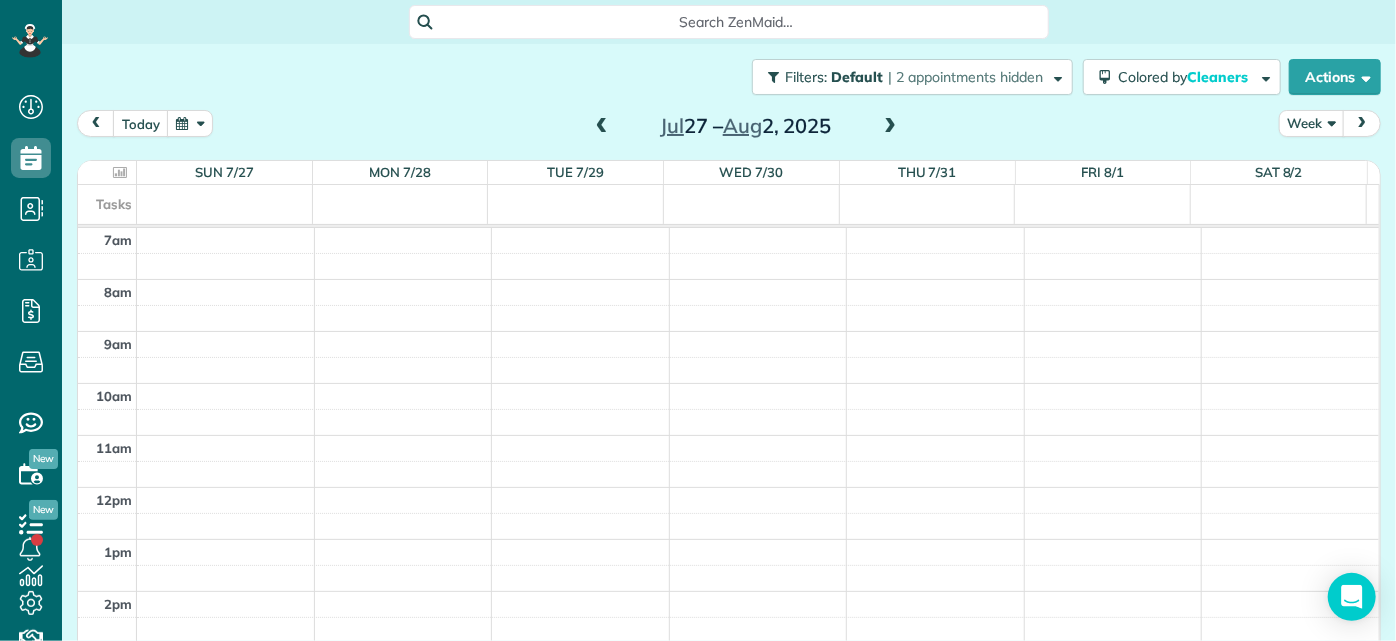 click at bounding box center (602, 127) 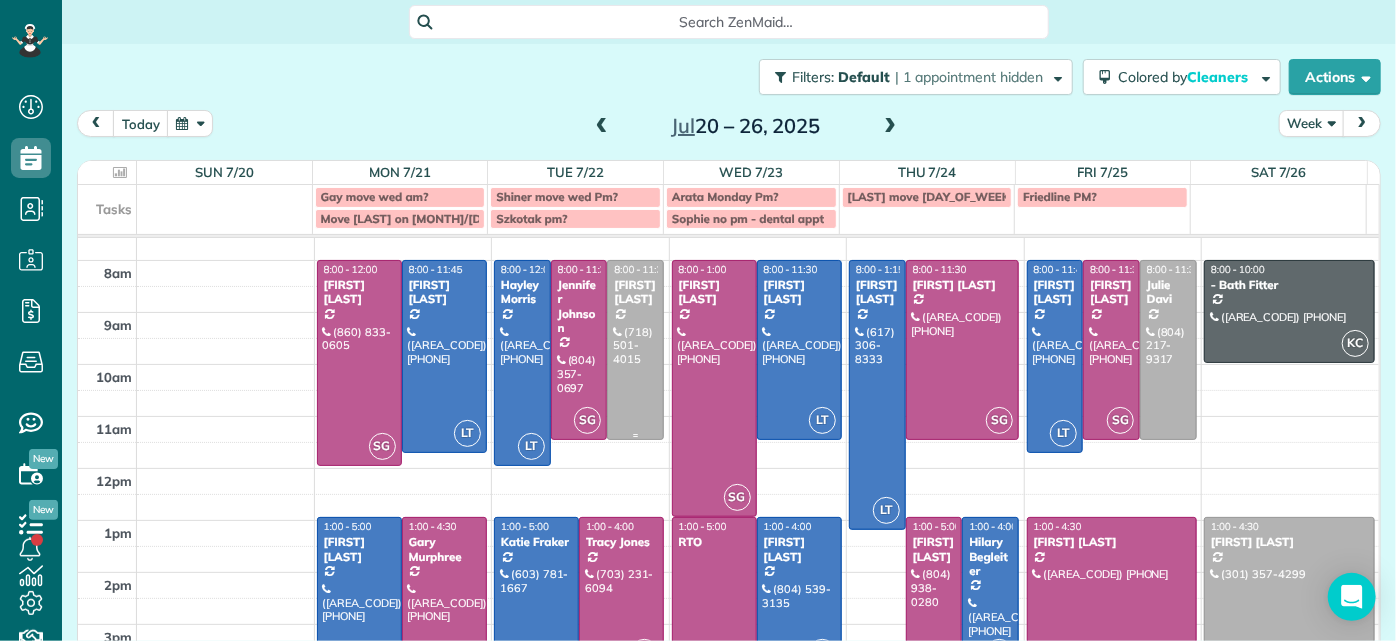 scroll, scrollTop: 0, scrollLeft: 0, axis: both 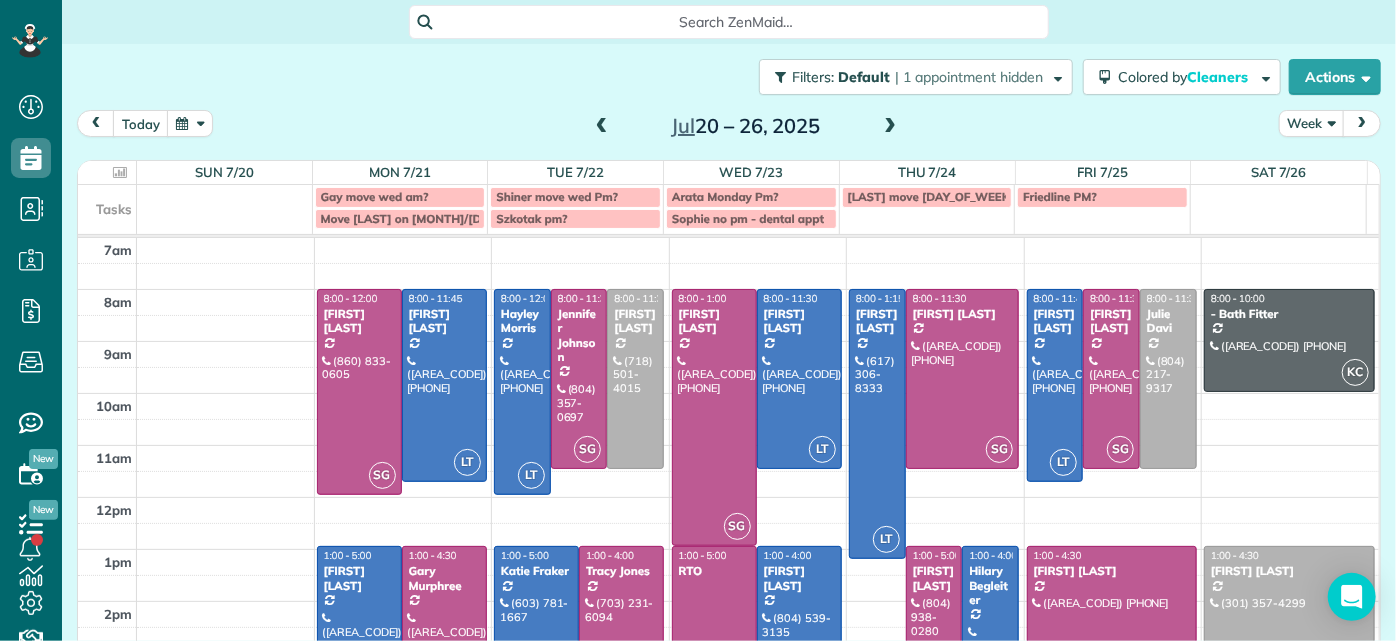 click at bounding box center [602, 127] 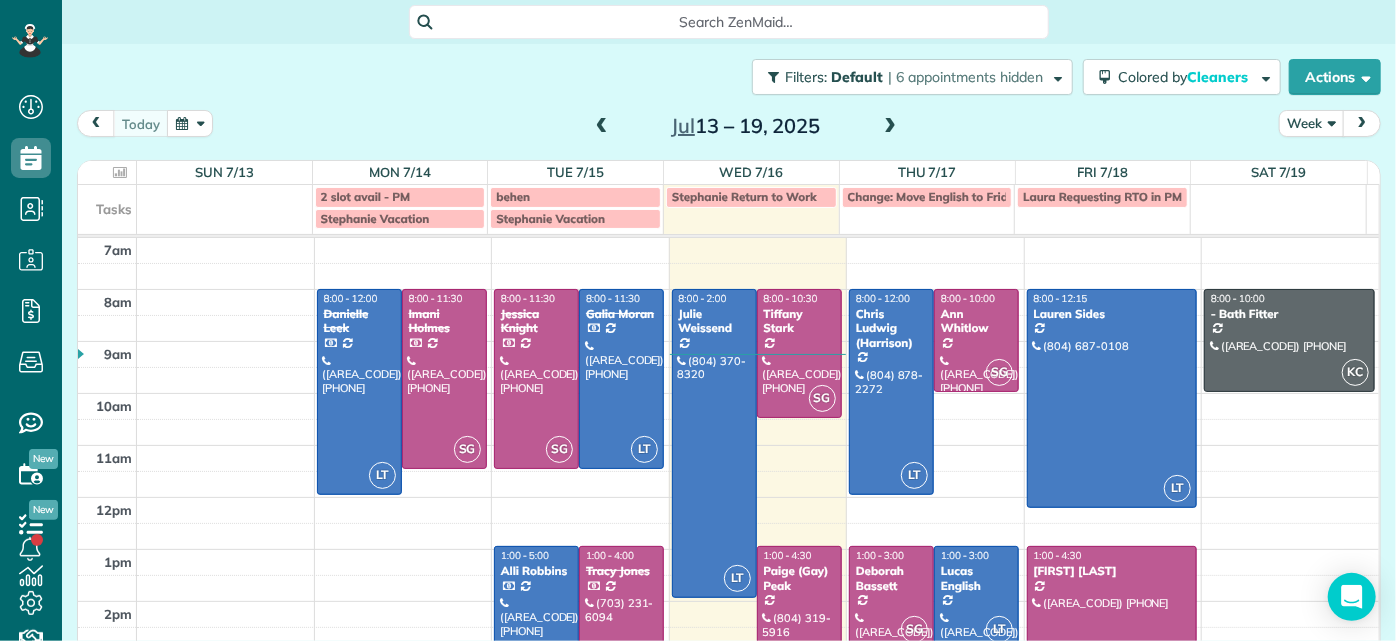 click at bounding box center [602, 127] 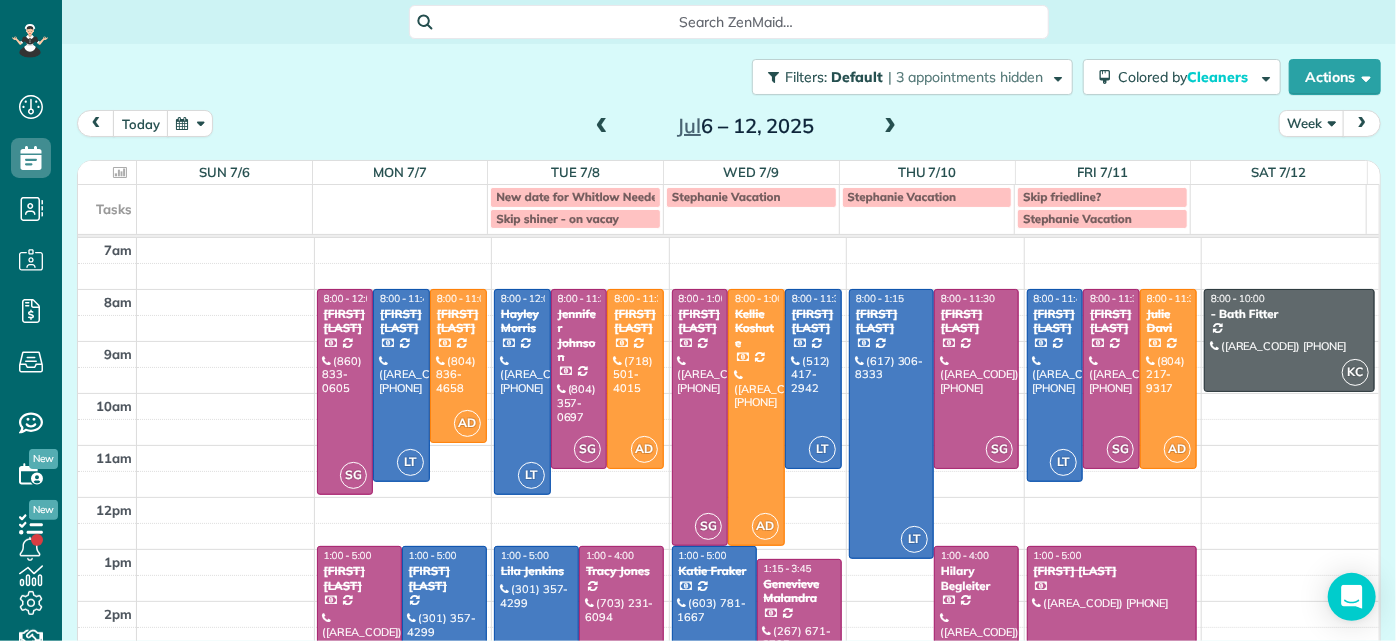 click on "[MONTH] [DAY] – [DAY], [YEAR]" at bounding box center (746, 126) 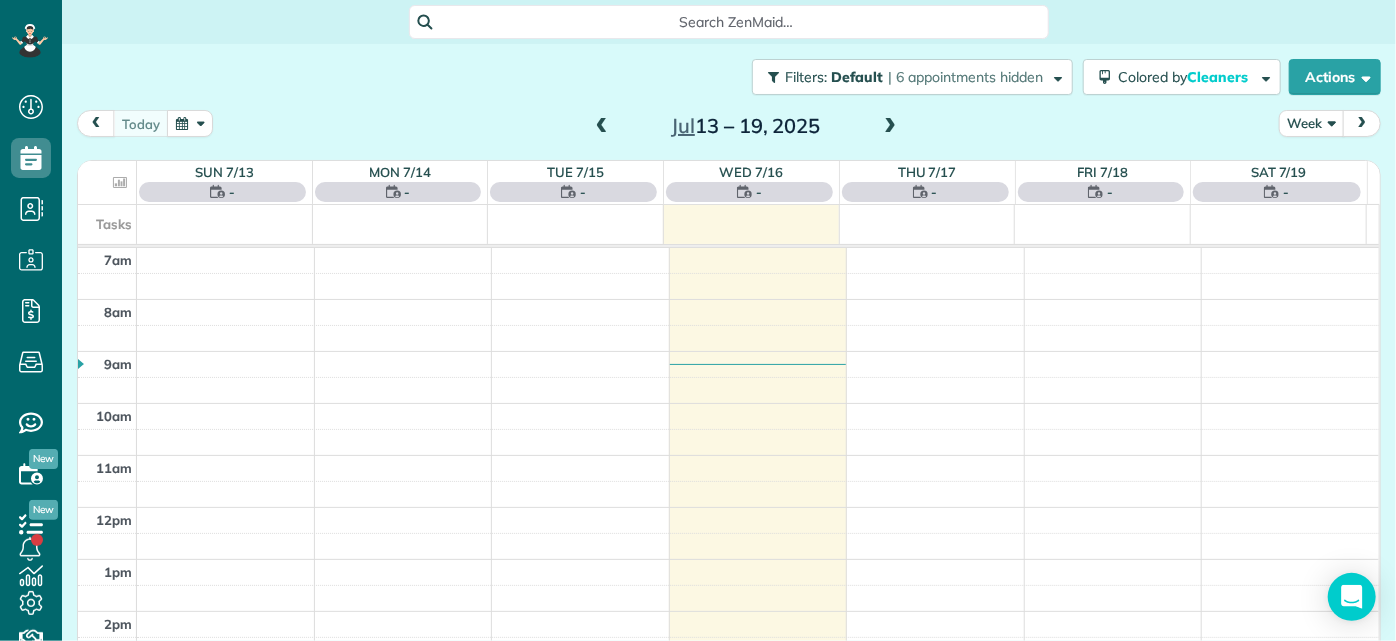 click at bounding box center [890, 127] 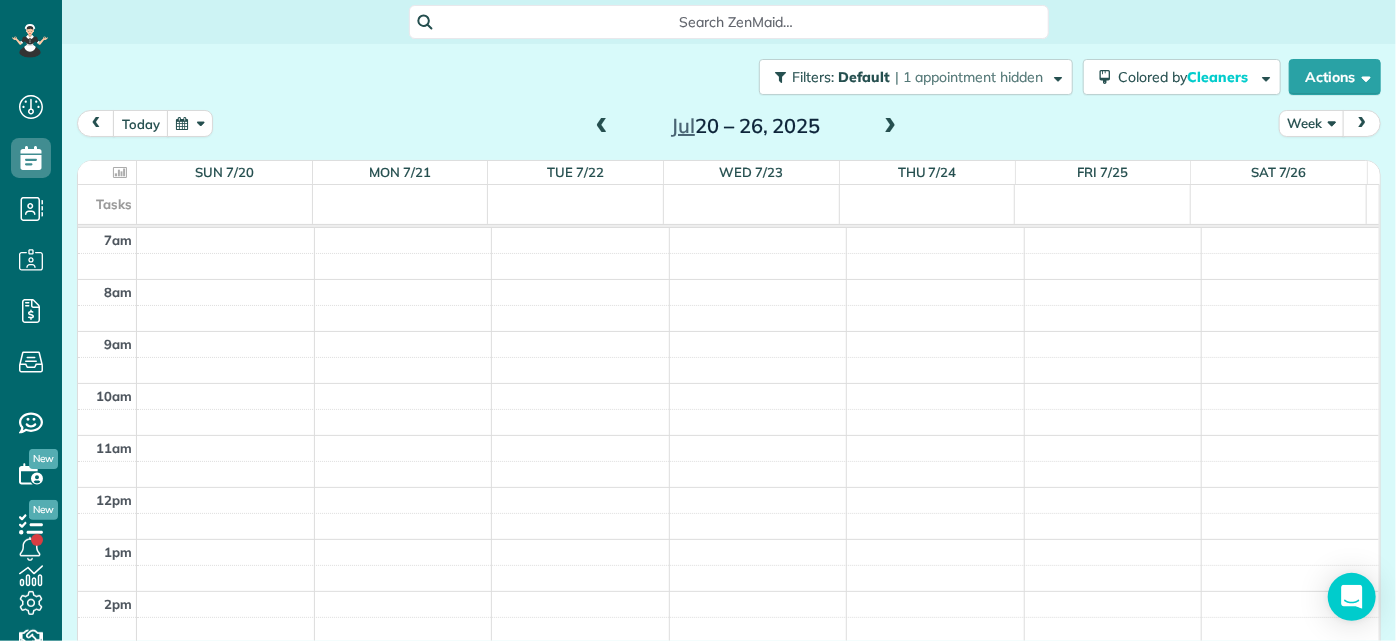 click at bounding box center (602, 127) 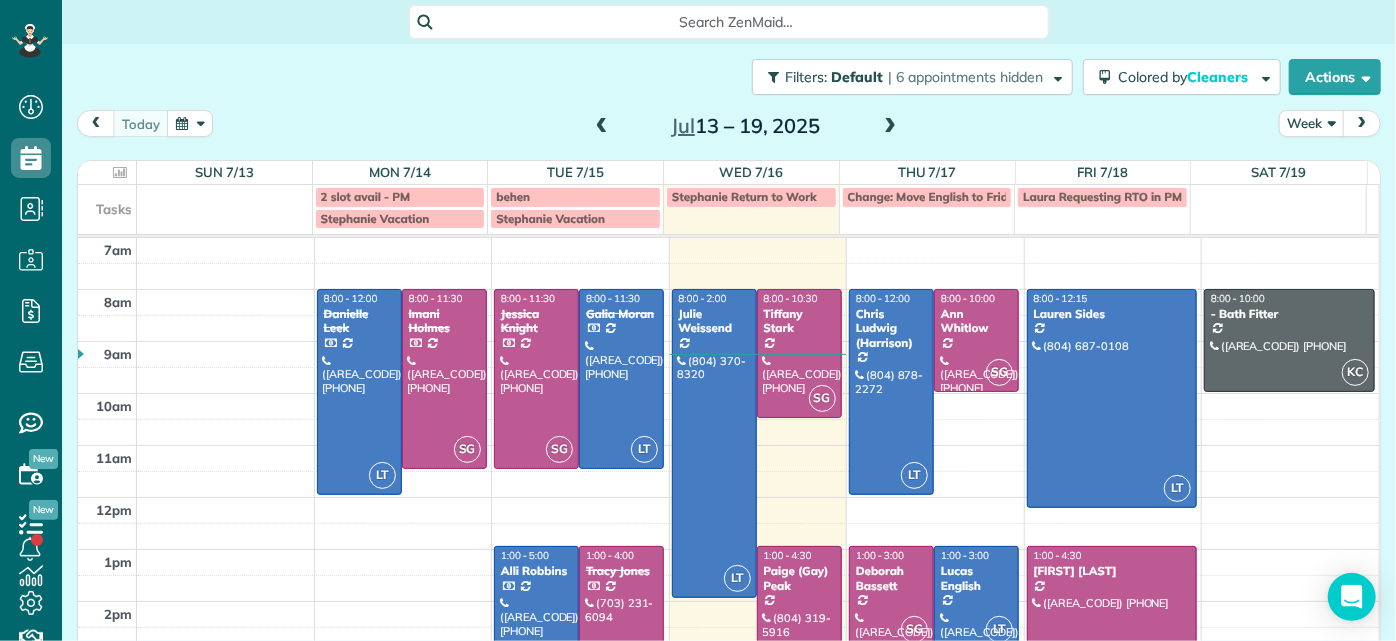 click at bounding box center (890, 127) 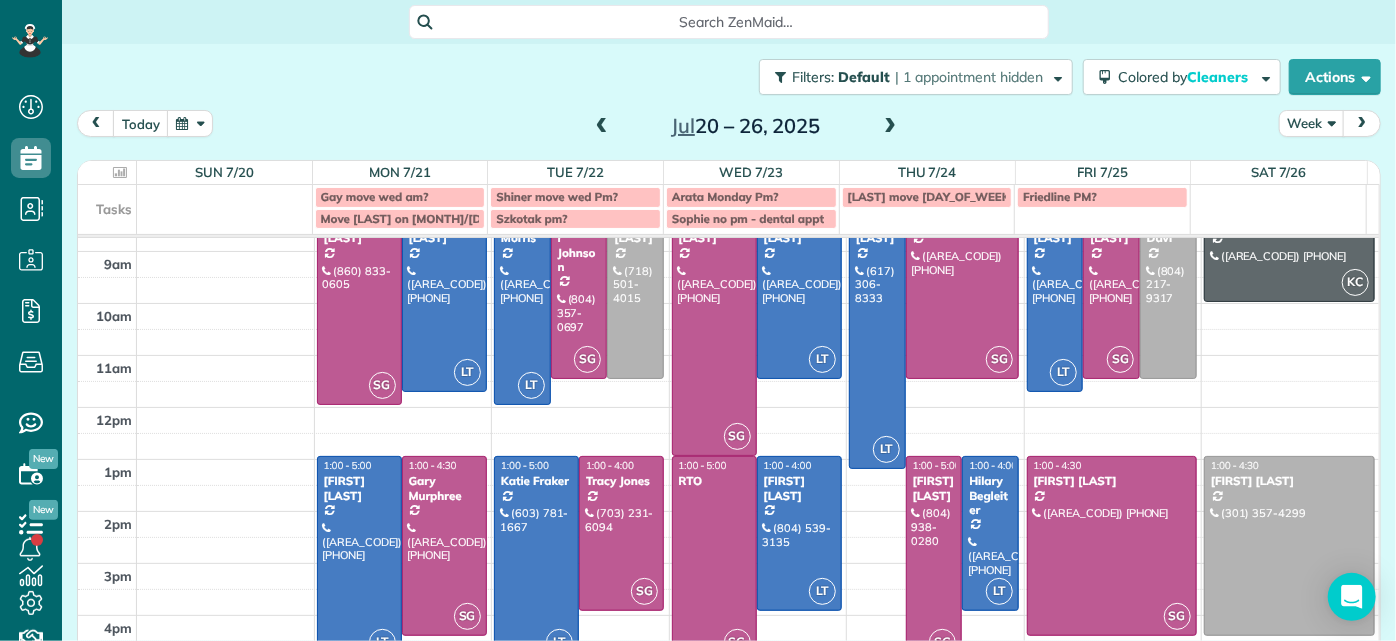 scroll, scrollTop: 0, scrollLeft: 0, axis: both 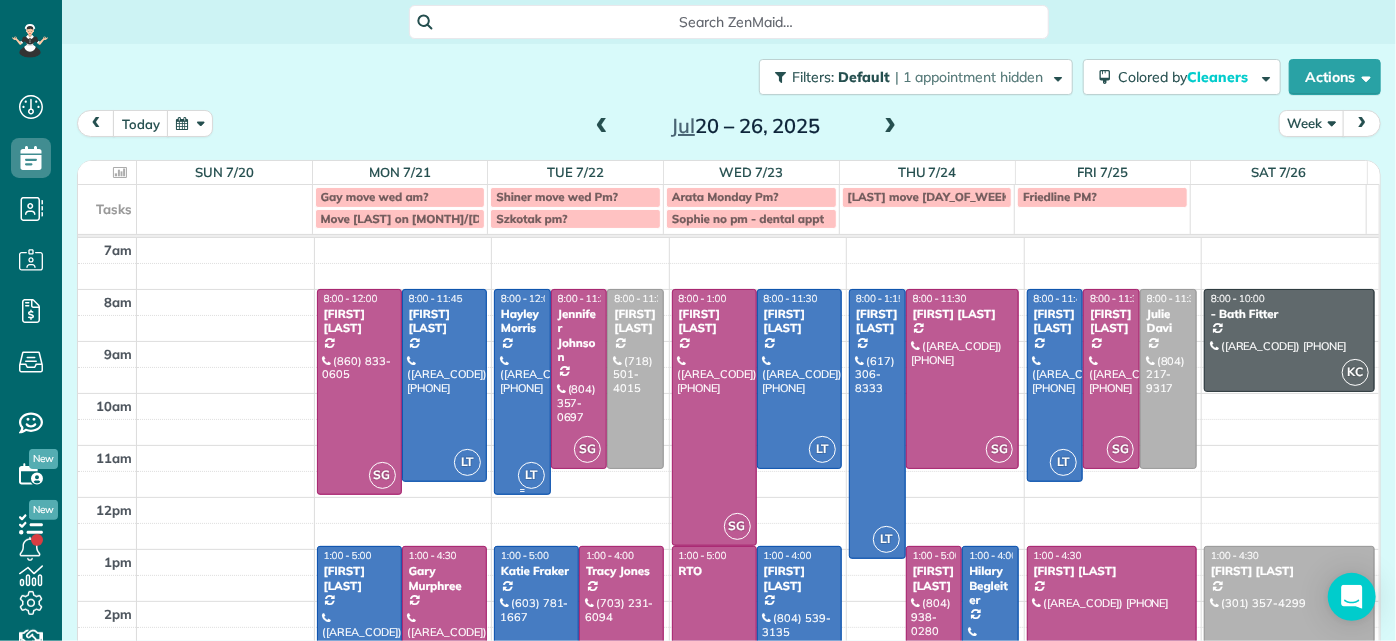 click at bounding box center [522, 392] 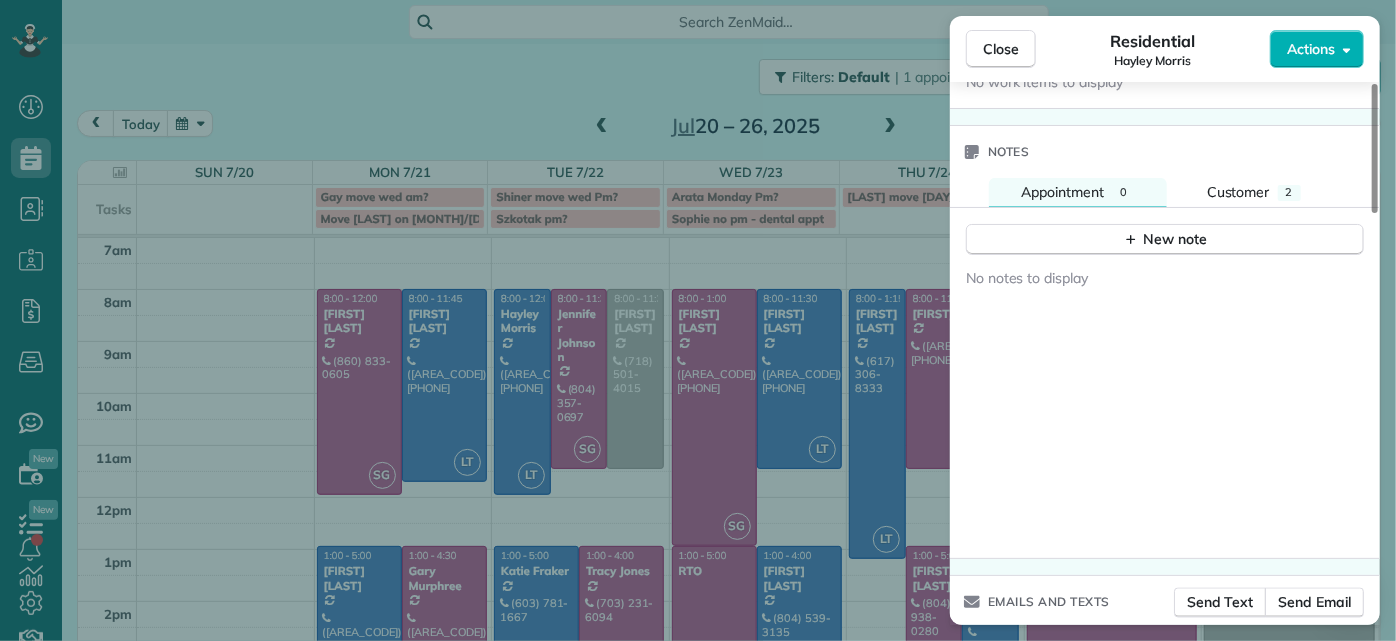 scroll, scrollTop: 1730, scrollLeft: 0, axis: vertical 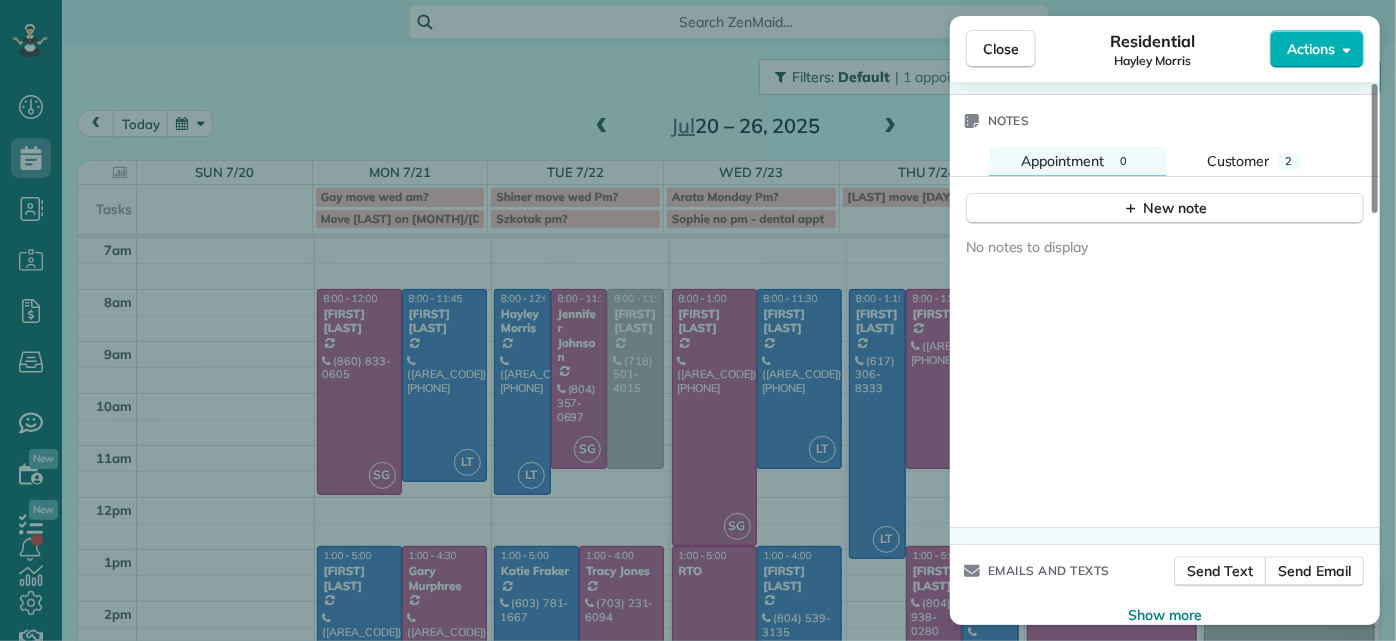 click on "Close Residential [FIRST] [LAST] Actions Status Active [FIRST] [LAST] · Open profile Mobile ([AREA_CODE]) [PHONE] Copy [EMAIL] Copy View Details Residential [DAY_OF_WEEK], [MONTH] [DAY], [YEAR] ( next week ) [TIME] [AMPM] [TIME] [AMPM] [NUMBER] hours and [NUMBER] minutes Repeats every [NUMBER] weeks Edit recurring service Previous ([MONTH] [DAY]) Next ([MONTH] [DAY]) [NUMBER] [STREET] [STREET_NAME] [CITY] [STATE] [POSTAL_CODE] Service was not rated yet Setup ratings Cleaners Time in and out Assign Invite Cleaners [FIRST] [LAST] [TIME] [AMPM] [TIME] [AMPM] Checklist Try Now Keep this appointment up to your standards. Stay on top of every detail, keep your cleaners organised, and your client happy. Assign a checklist Watch a 5 min demo Billing Billing actions Price $[NUMBER] Overcharge $[NUMBER] Discount $[NUMBER] Coupon discount - Primary tax - Secondary tax - Total appointment price $[NUMBER] Tips collected New feature! $[NUMBER] Unpaid Mark as paid Total including tip $[NUMBER] Get paid online in no-time! Send an invoice and reward your cleaners with tips Charge customer credit card Appointment custom fields" at bounding box center [698, 320] 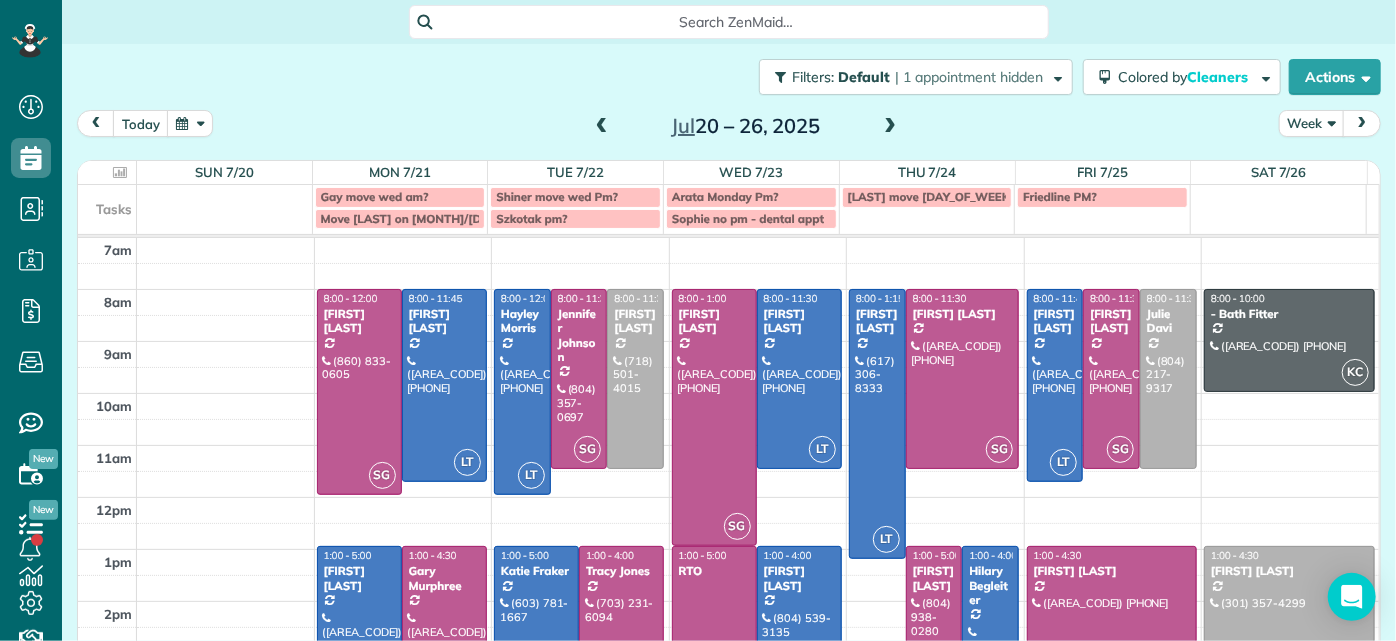 click at bounding box center [602, 127] 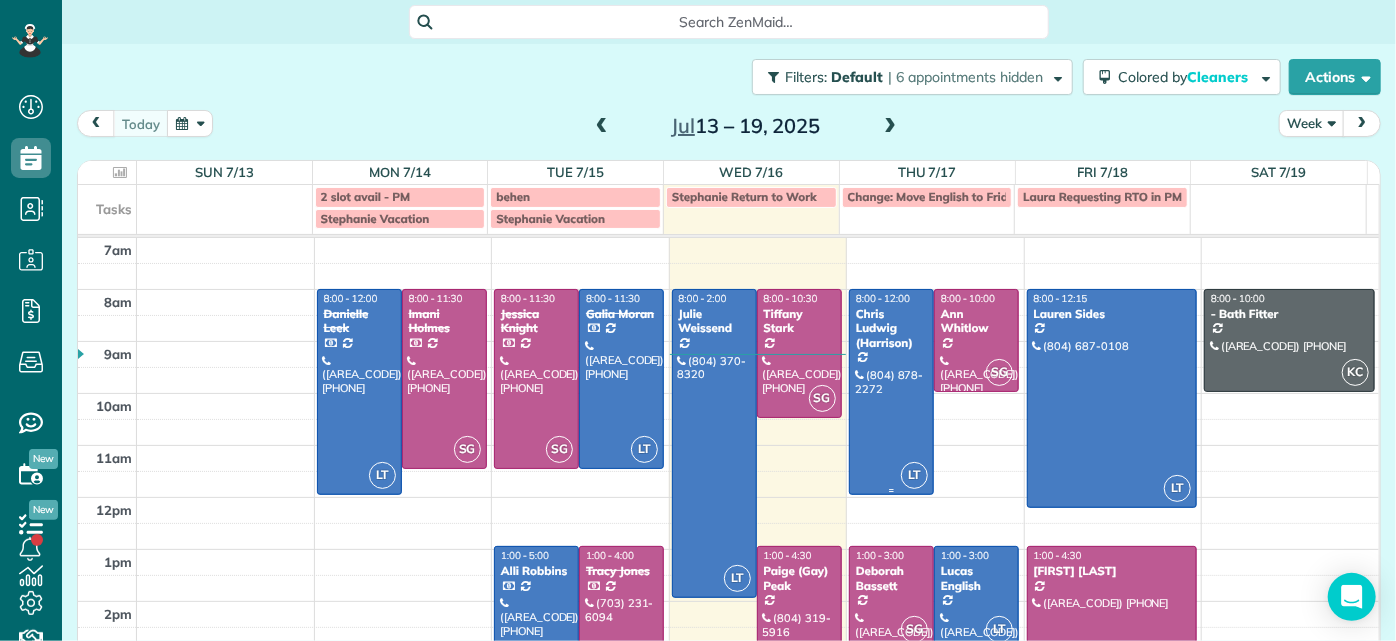 click at bounding box center [891, 392] 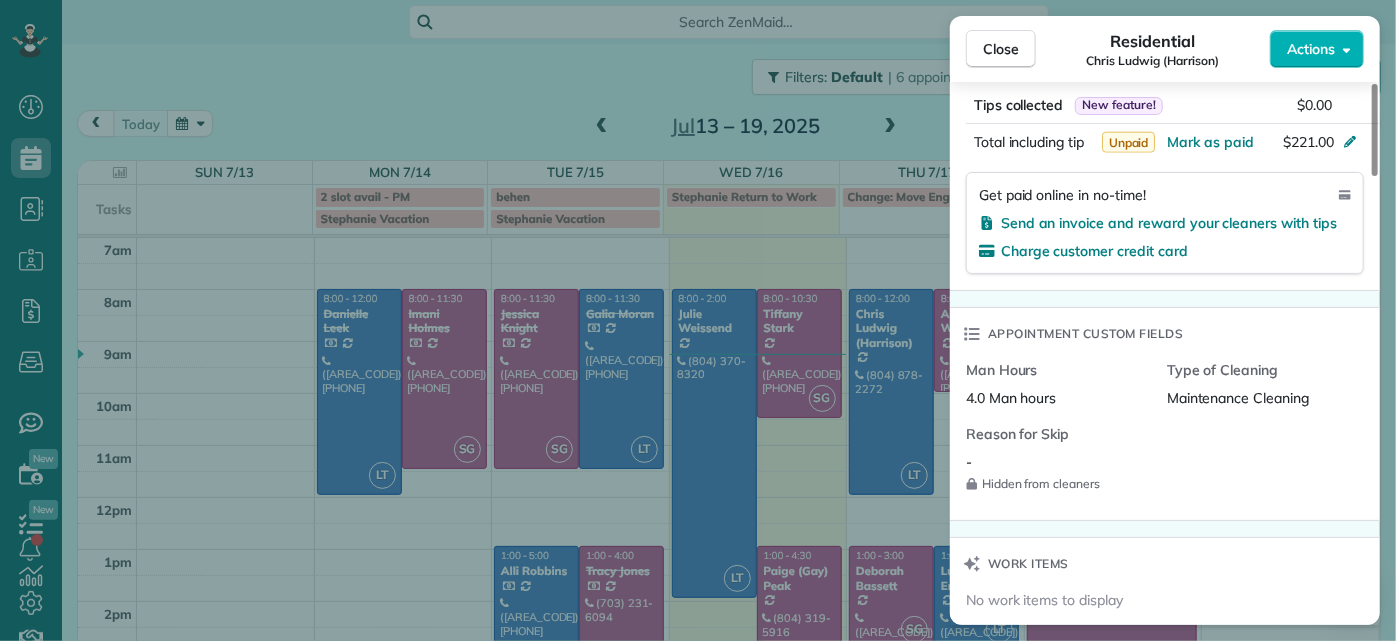 scroll, scrollTop: 1727, scrollLeft: 0, axis: vertical 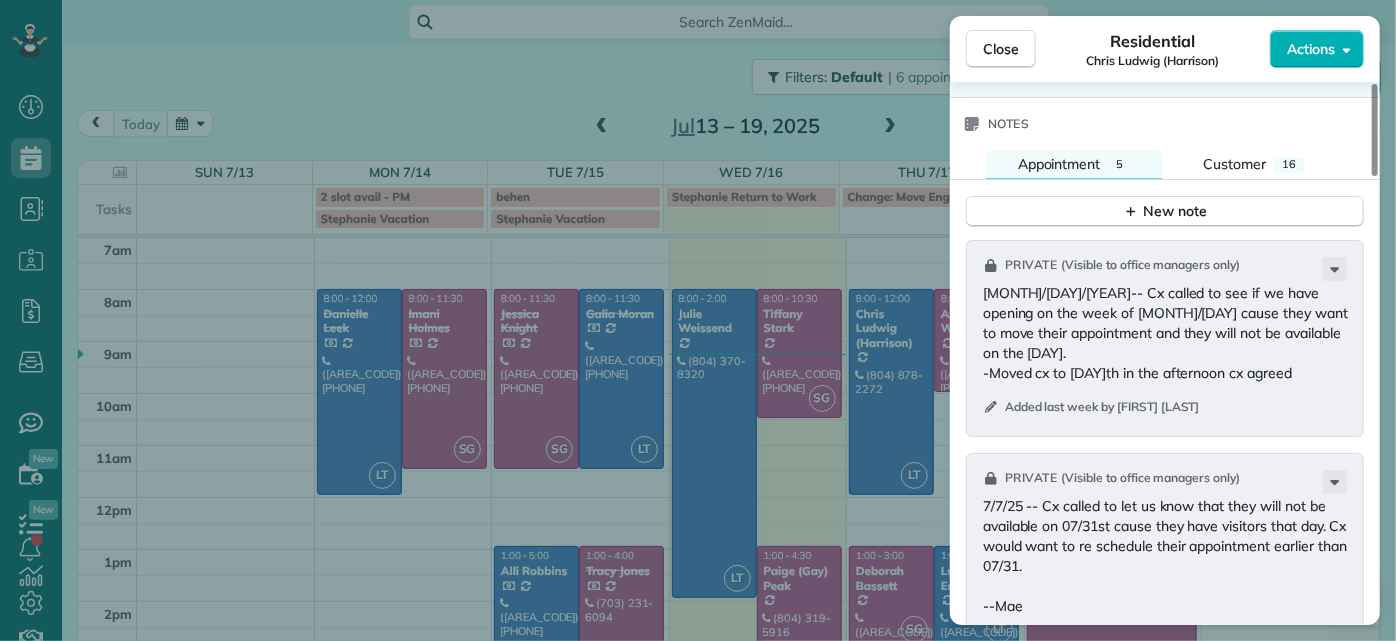 click on "Close Residential [FIRST] [LAST] ([LAST]) Actions Status Active [FIRST] [LAST] ([LAST]) · Open profile Mobile ([AREA_CODE]) [PHONE] Copy [EMAIL] Copy View Details Residential [DAY_OF_WEEK], [MONTH] [DAY], [YEAR] ( tomorrow ) [TIME] [AMPM] [TIME] [AMPM] [NUMBER] hours and [NUMBER] minutes Repeats every [NUMBER] weeks Edit recurring service Previous ([MONTH] [DAY]) Next ([MONTH] [DAY]) [NUMBER] [STREET] [STREET_NAME] [CITY] [STATE] [POSTAL_CODE] Service was not rated yet Setup ratings Cleaners Time in and out Assign Invite Cleaners [FIRST] [LAST] [TIME] [AMPM] [TIME] [AMPM] Checklist Try Now Keep this appointment up to your standards. Stay on top of every detail, keep your cleaners organised, and your client happy. Assign a checklist Watch a 5 min demo Billing Billing actions Price $[NUMBER] Overcharge $[NUMBER] Discount $[NUMBER] Coupon discount - Primary tax - Secondary tax - Total appointment price $[NUMBER] Tips collected New feature! $[NUMBER] Unpaid Mark as paid Total including tip $[NUMBER] Get paid online in no-time! Send an invoice and reward your cleaners with tips Charge customer credit card - [NUMBER]" at bounding box center (698, 320) 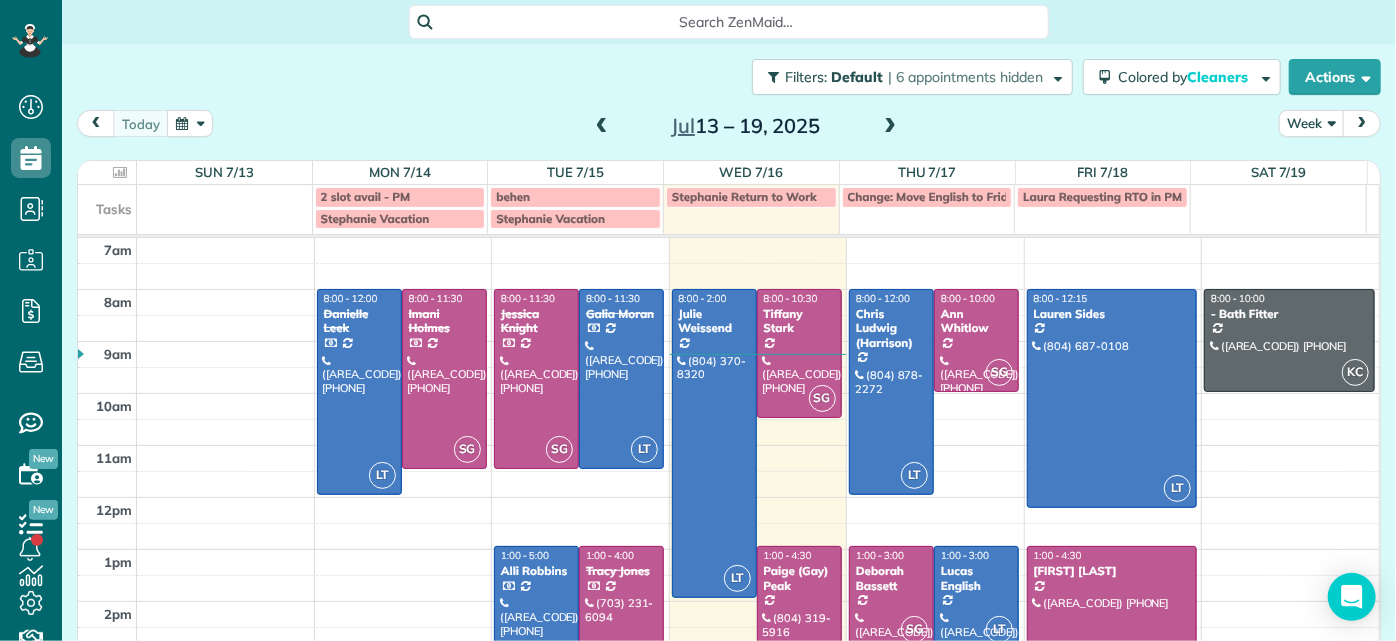 click at bounding box center (602, 127) 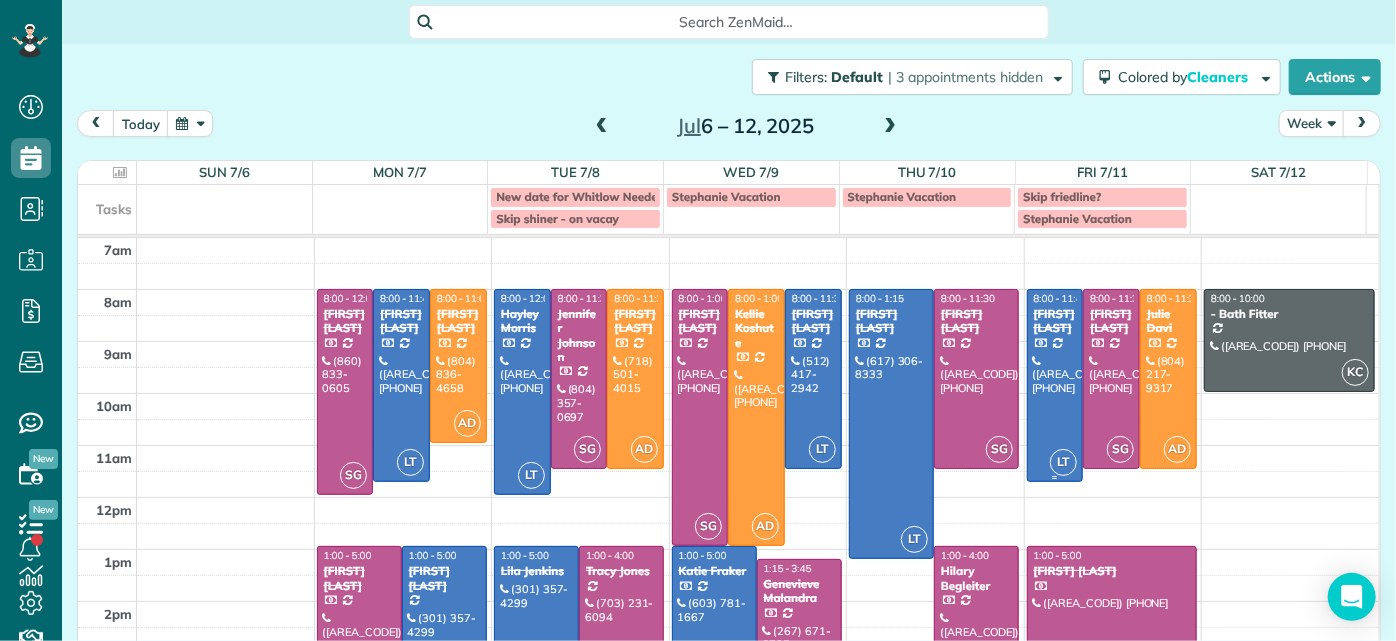 click at bounding box center [1055, 385] 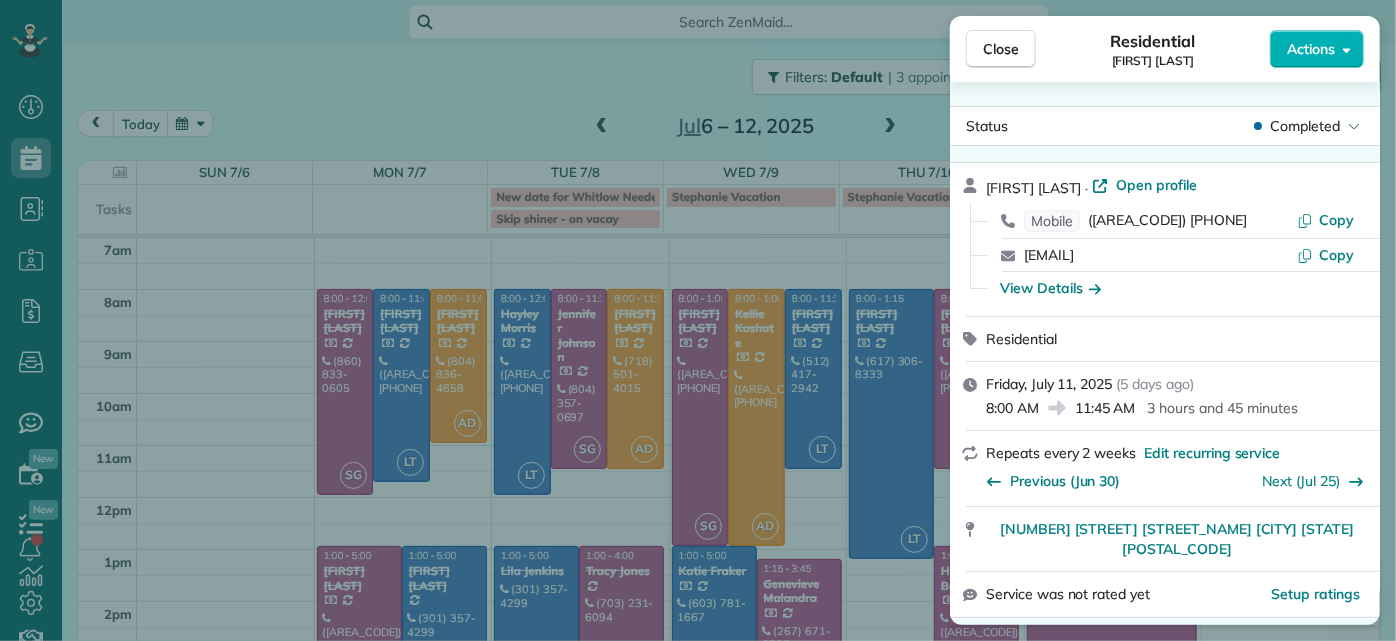 scroll, scrollTop: 63, scrollLeft: 0, axis: vertical 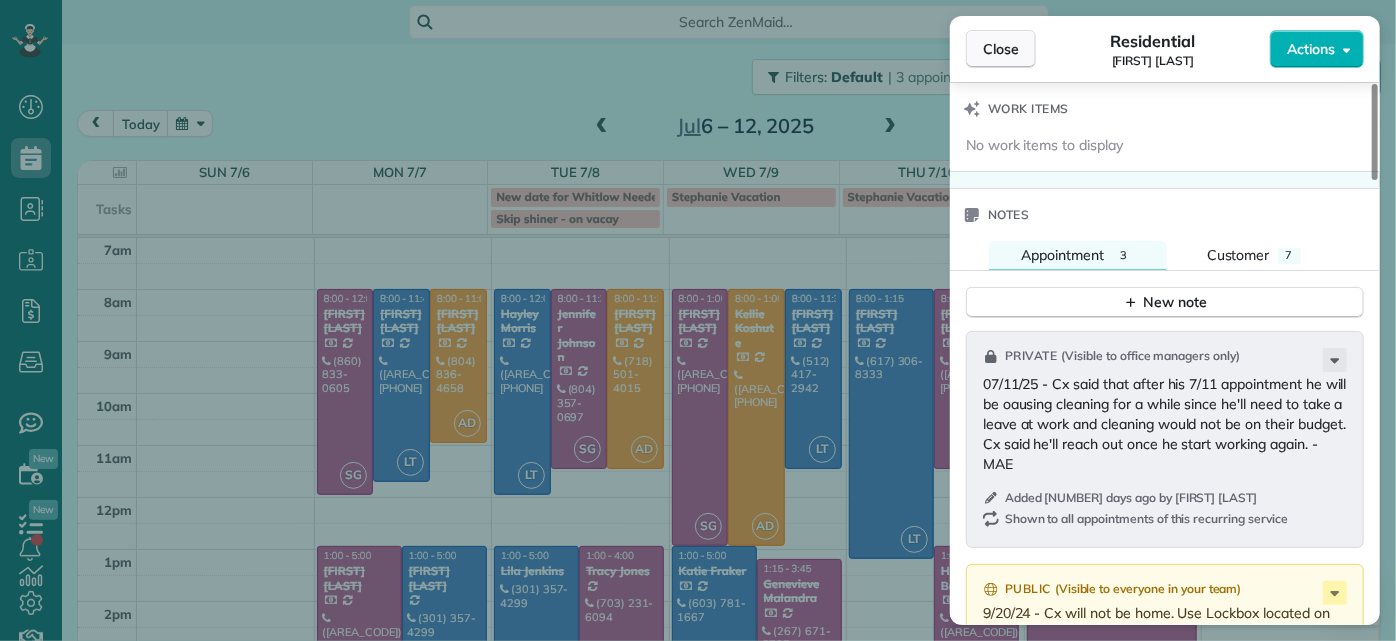 click on "Close" at bounding box center (1001, 49) 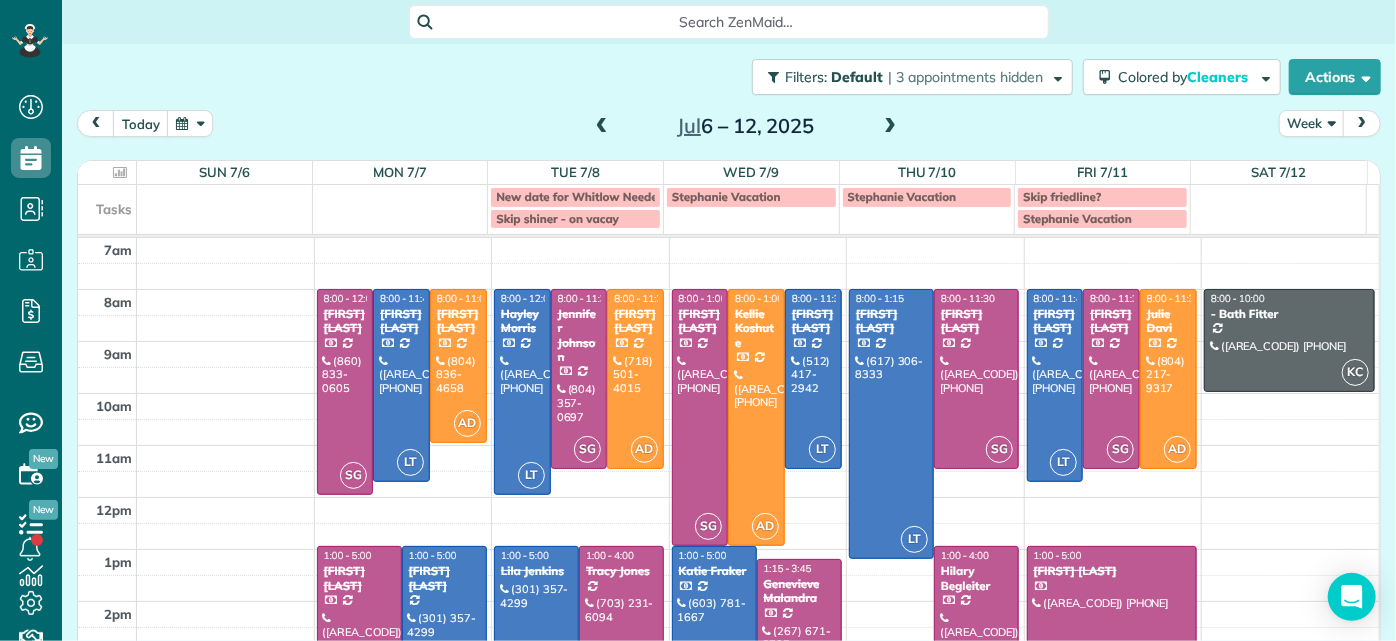 click at bounding box center (890, 127) 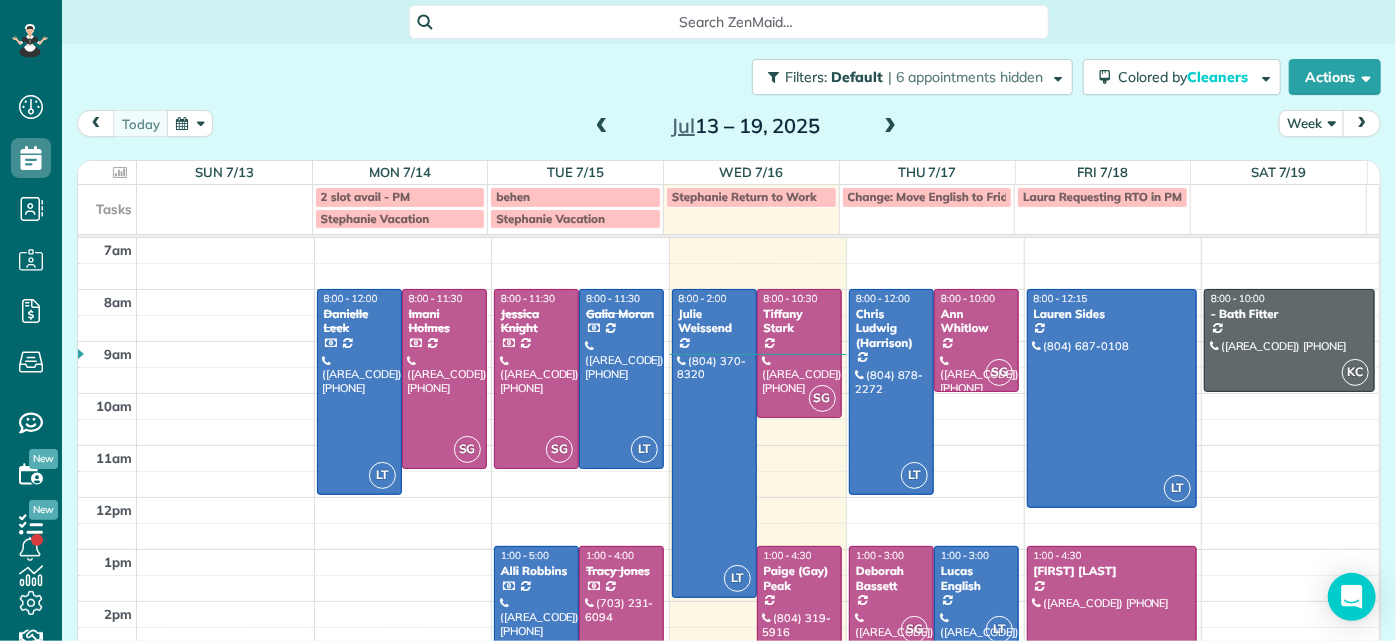 click at bounding box center (890, 127) 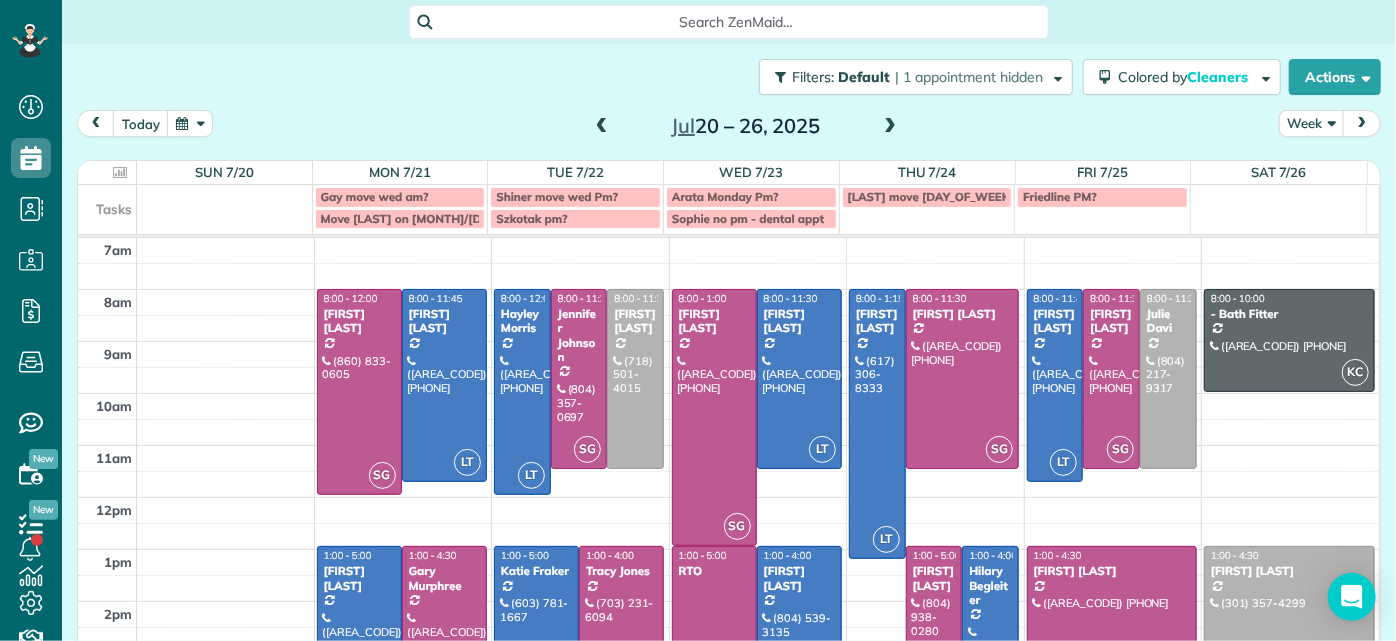 click on "[MONTH] [DAY] – [DAY], [YEAR]" at bounding box center [746, 126] 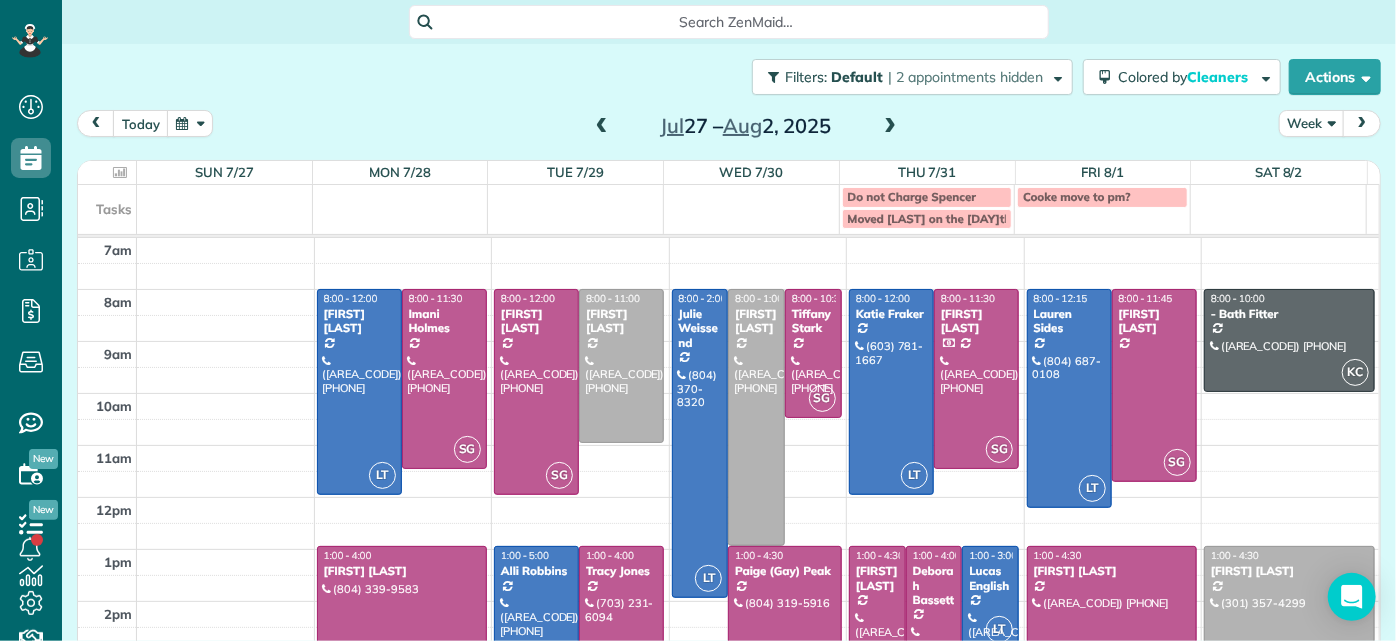 click at bounding box center (602, 127) 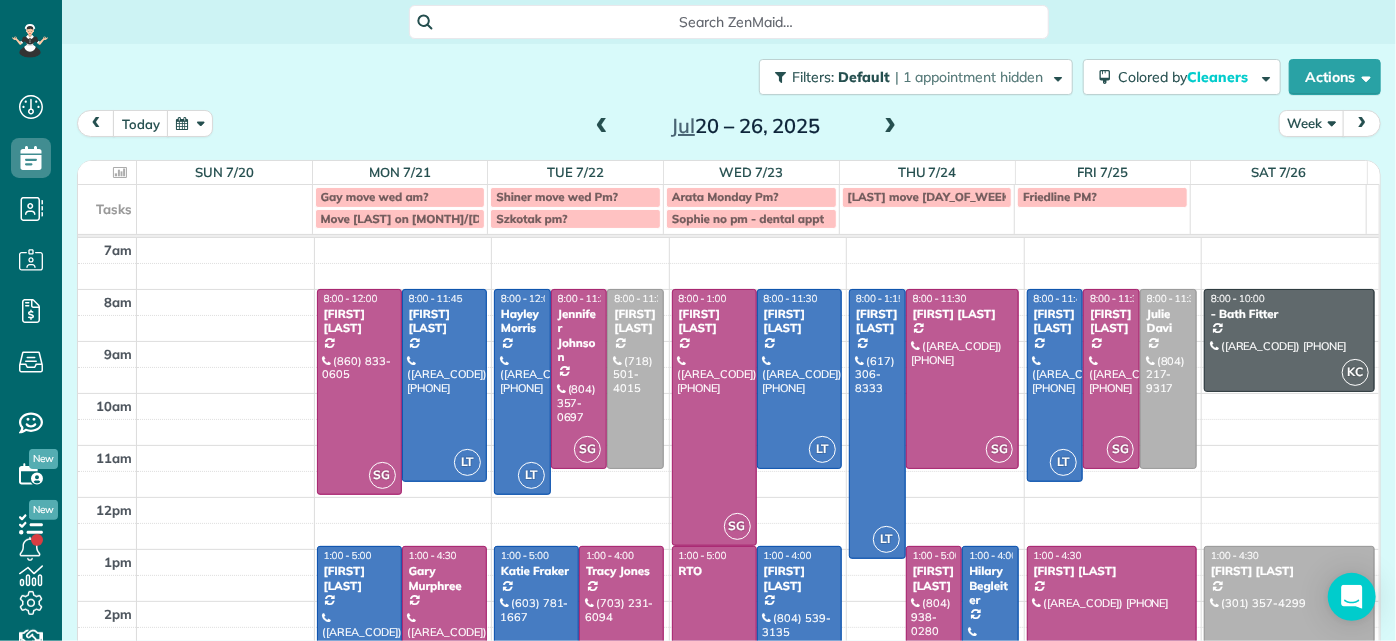 click at bounding box center (602, 127) 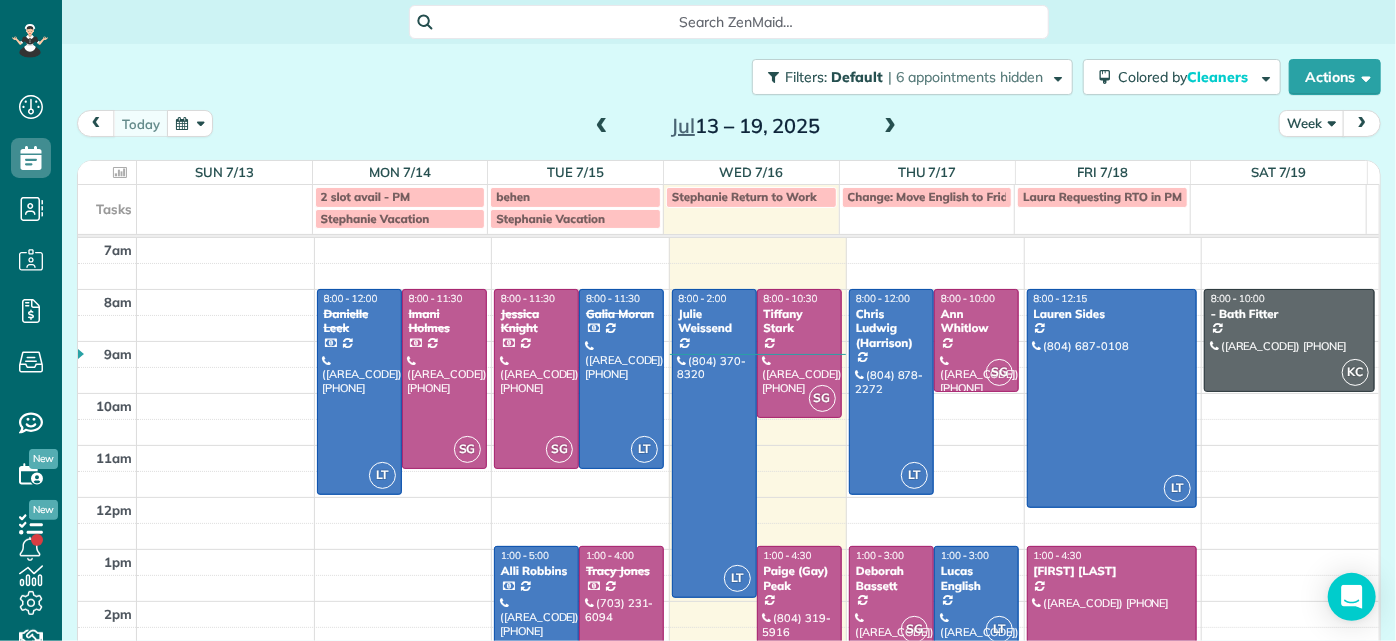 click at bounding box center [890, 127] 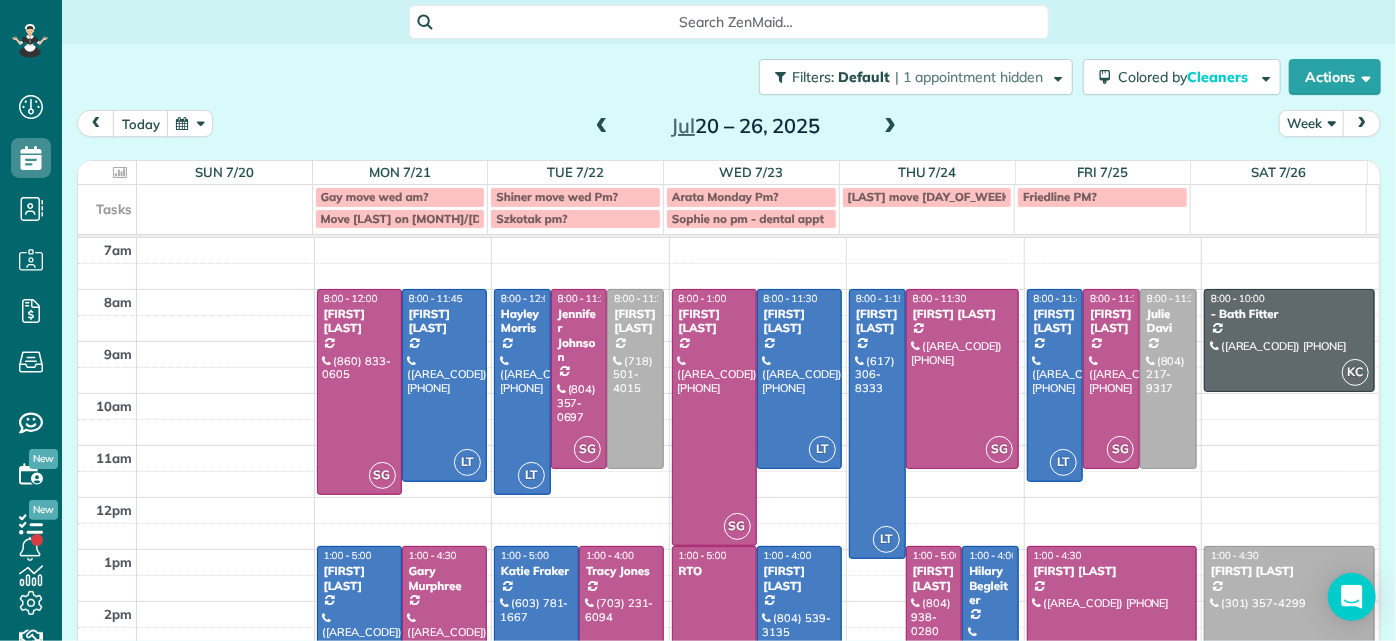 click at bounding box center (890, 127) 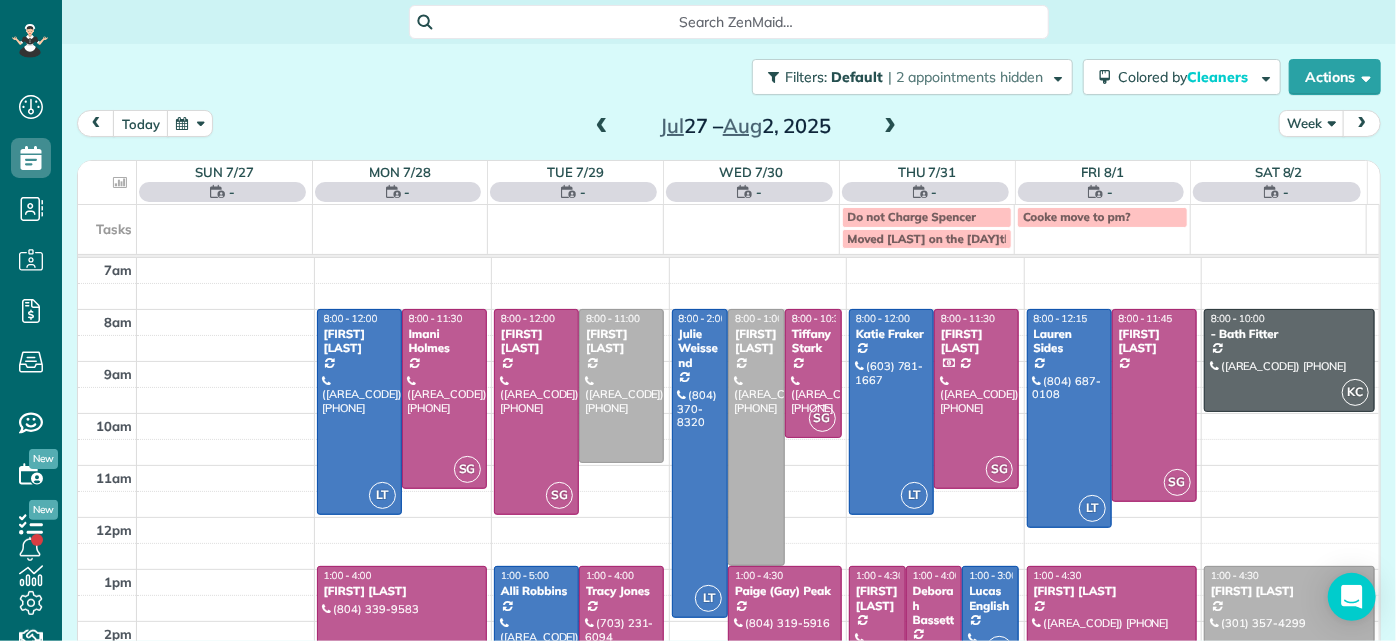 drag, startPoint x: 614, startPoint y: 125, endPoint x: 598, endPoint y: 114, distance: 19.416489 